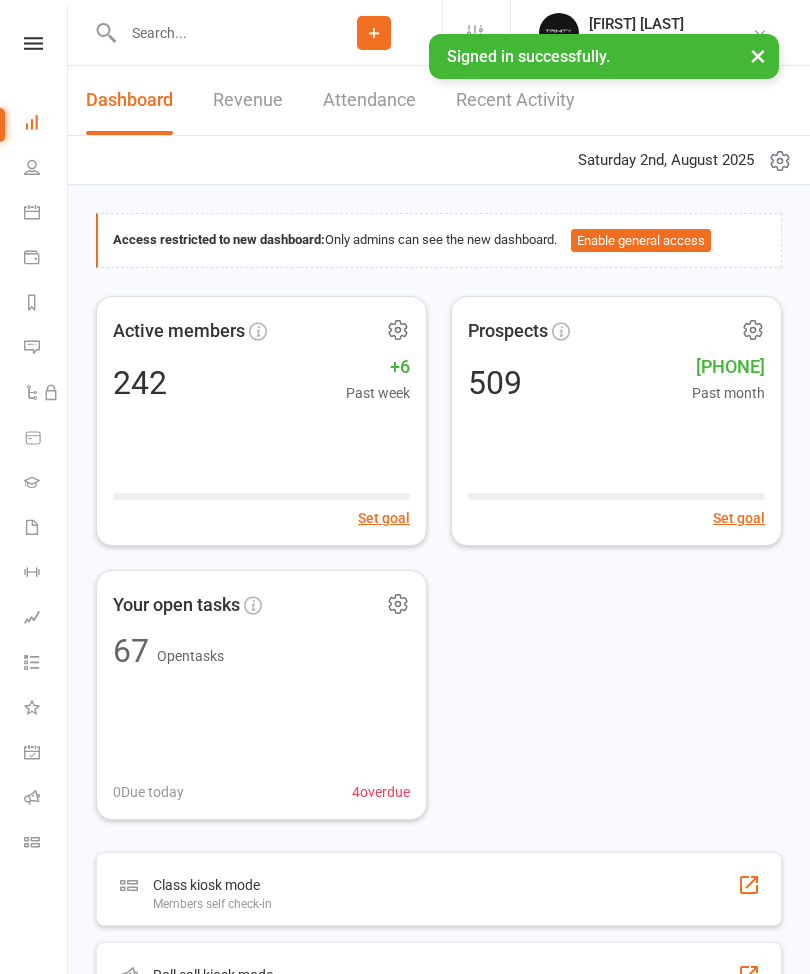 scroll, scrollTop: 0, scrollLeft: 0, axis: both 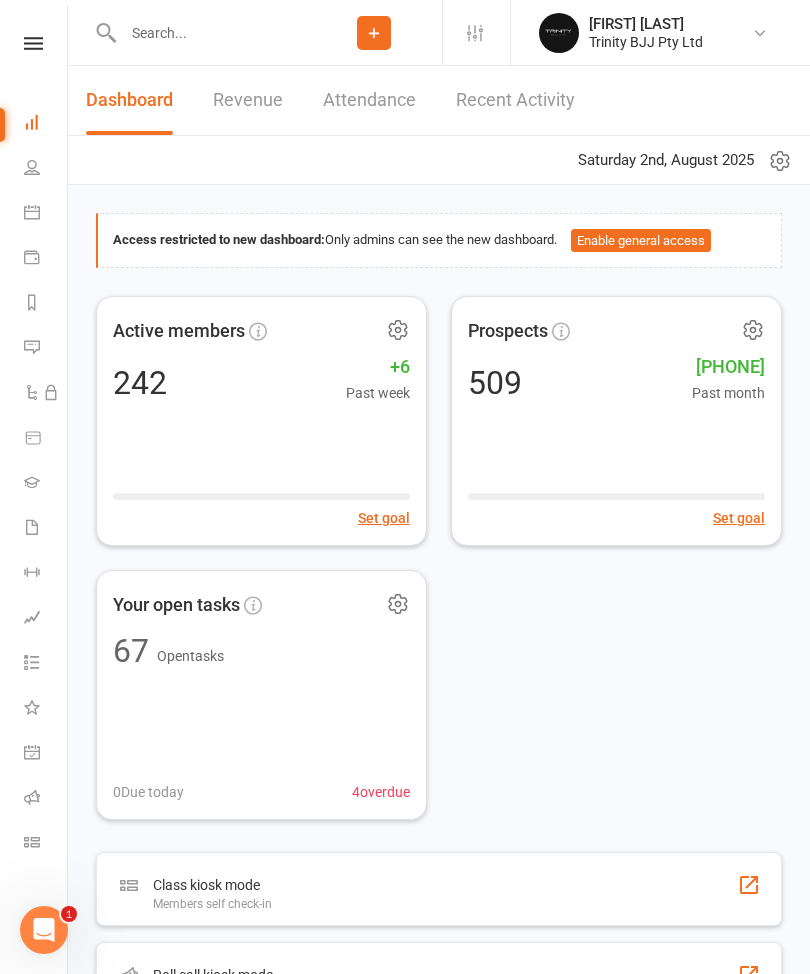 click at bounding box center [33, 43] 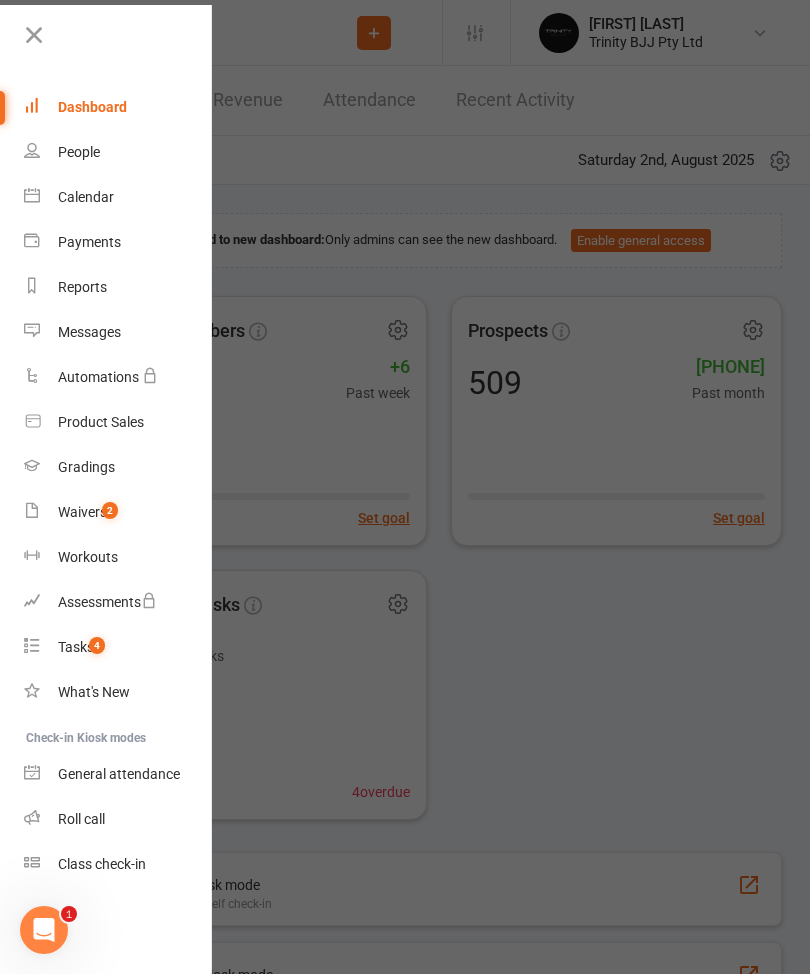 click on "Waivers" at bounding box center (82, 512) 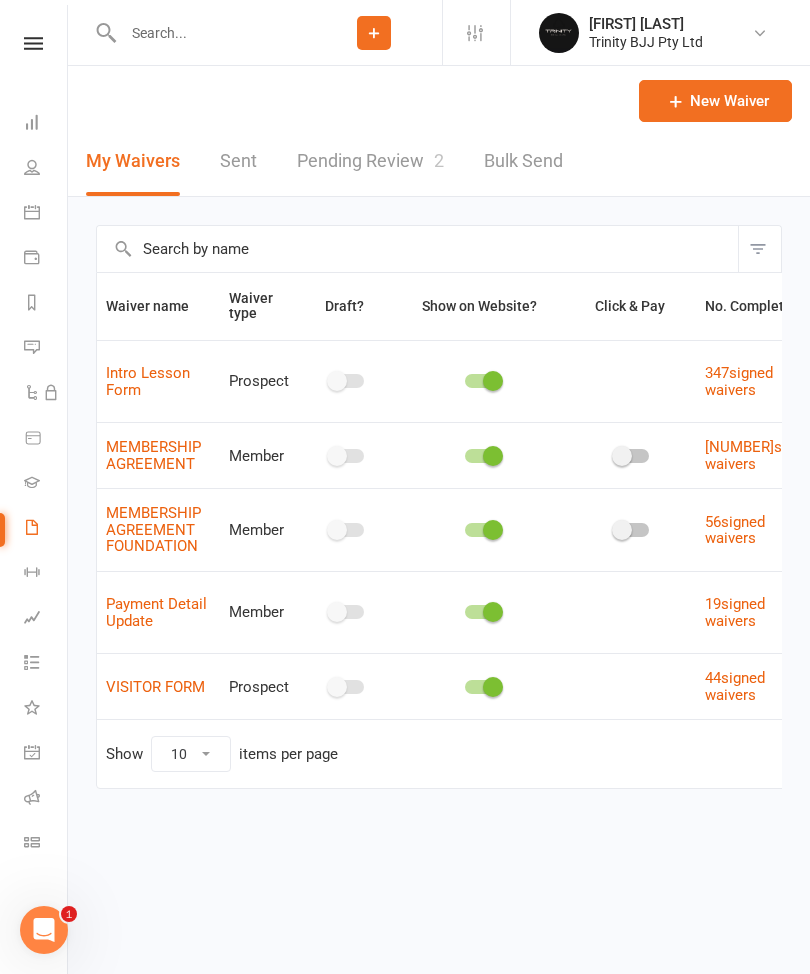 click on "Pending Review 2" at bounding box center (370, 161) 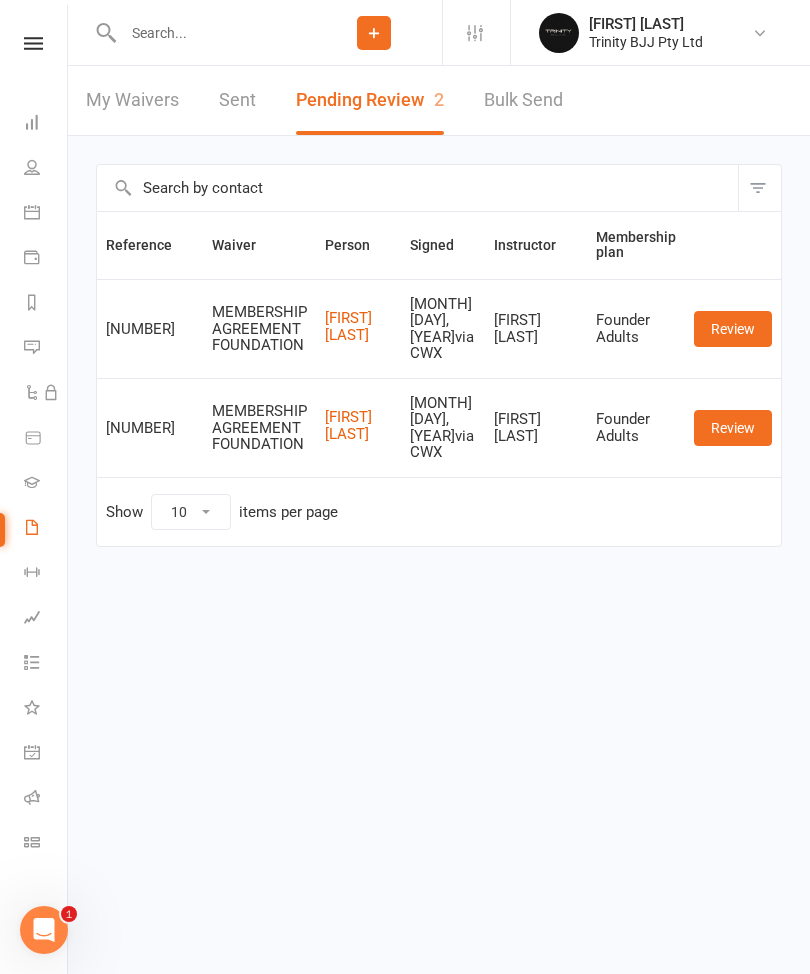 click on "Review" at bounding box center [733, 329] 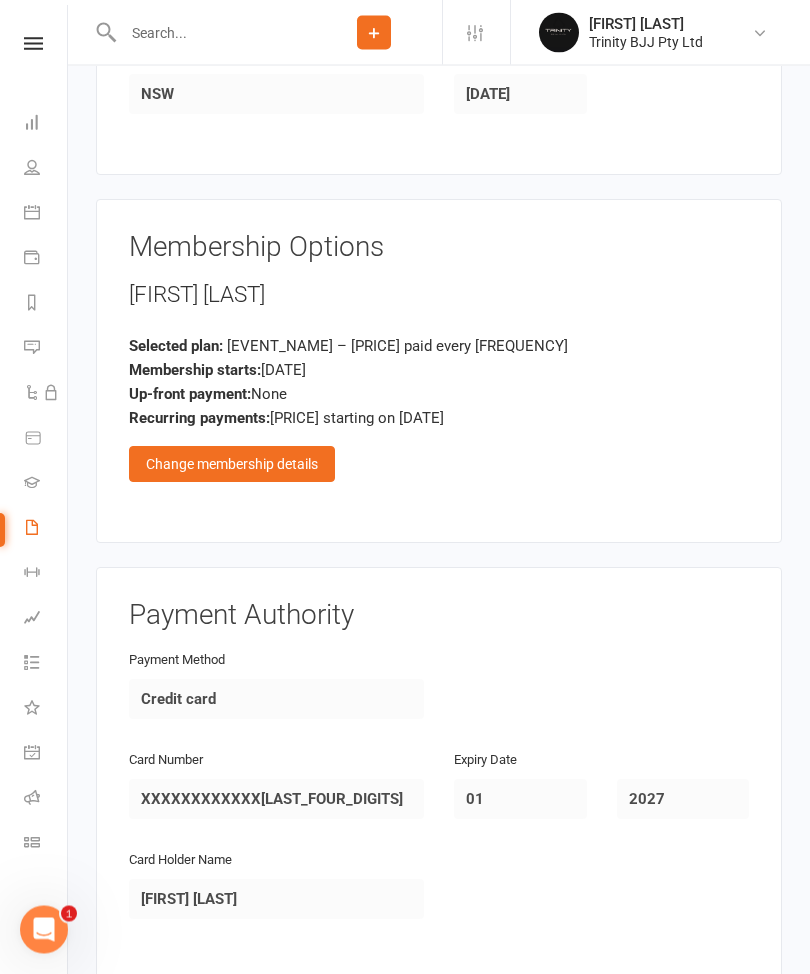 scroll, scrollTop: 1024, scrollLeft: 0, axis: vertical 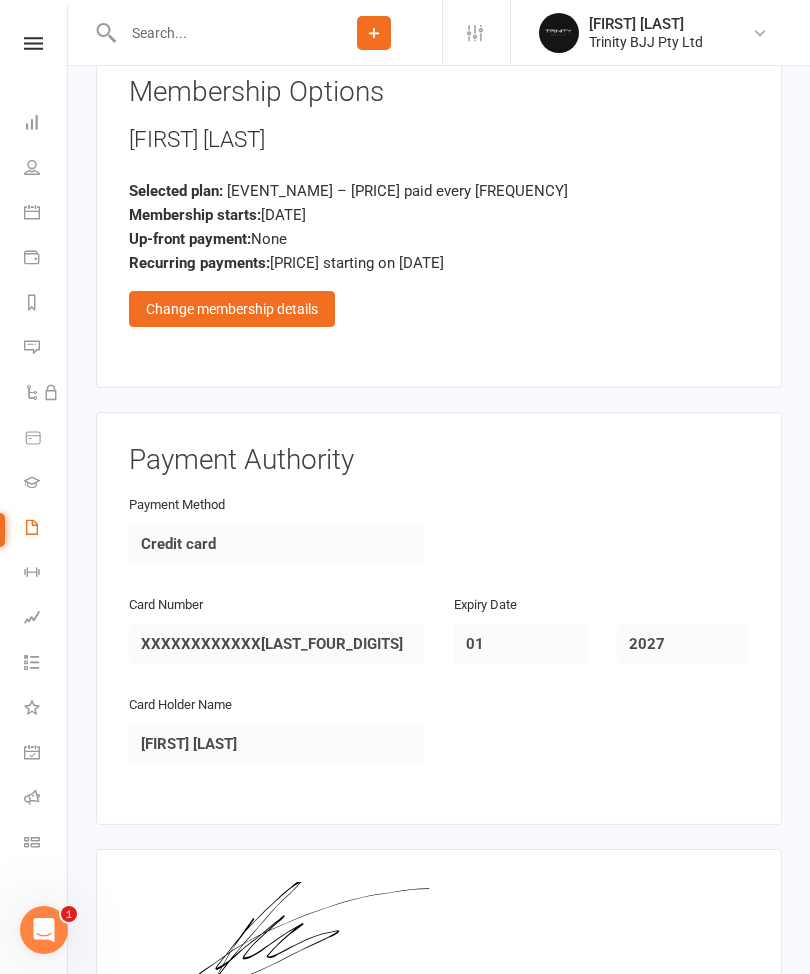 click on "Change membership details" at bounding box center (232, 309) 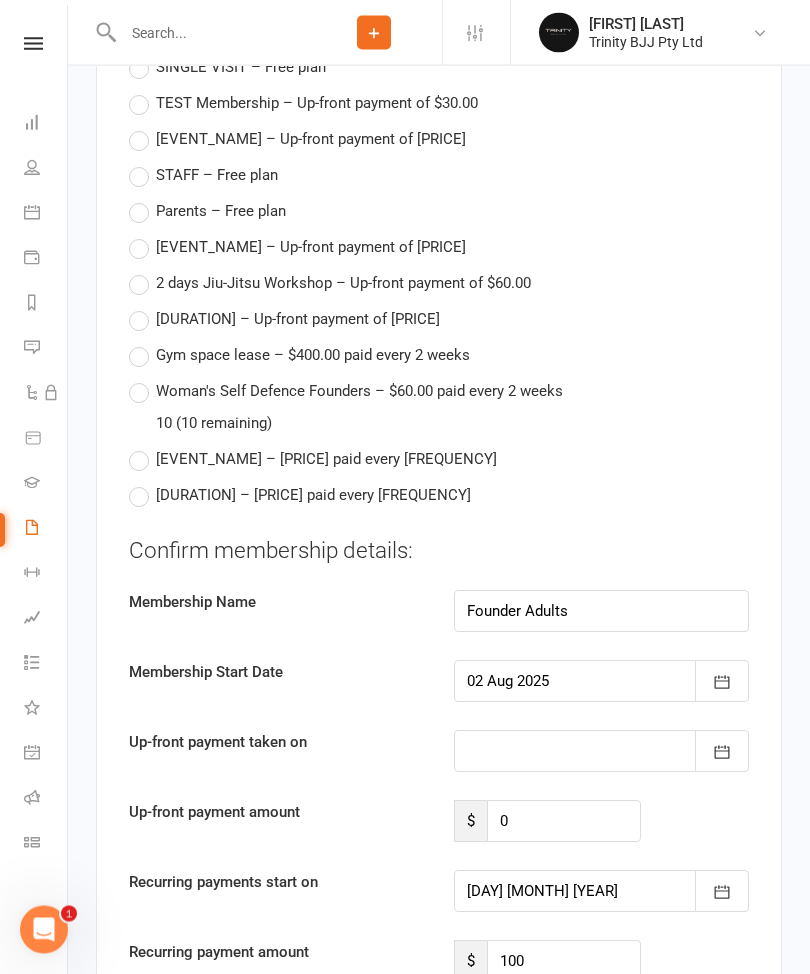scroll, scrollTop: 1728, scrollLeft: 0, axis: vertical 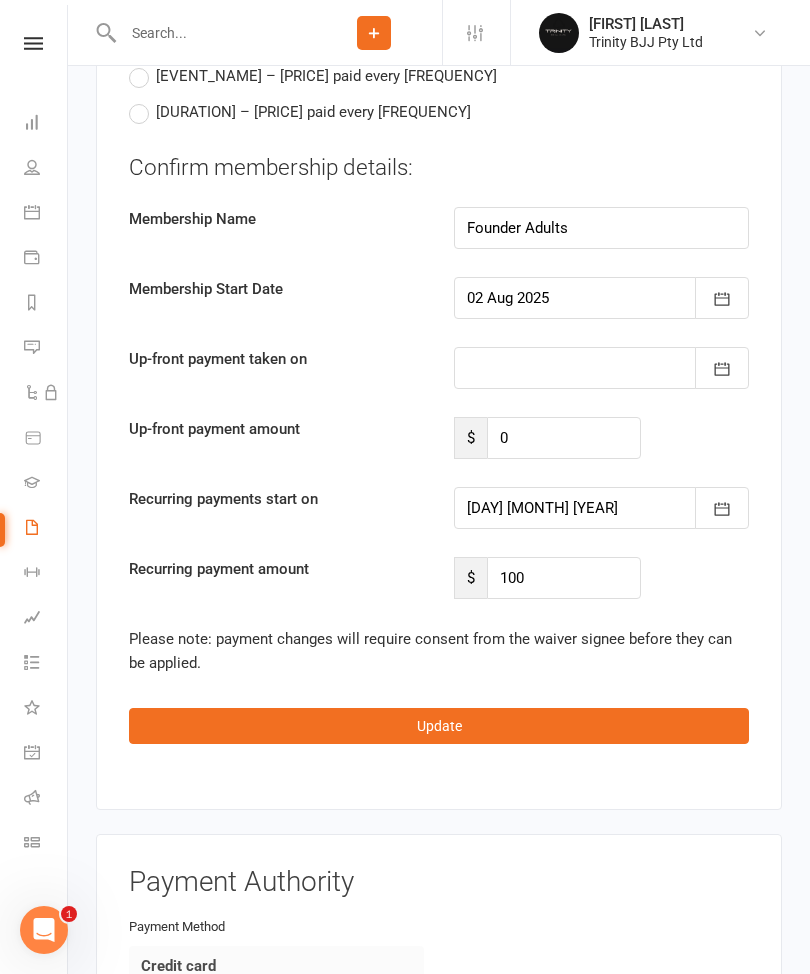 click 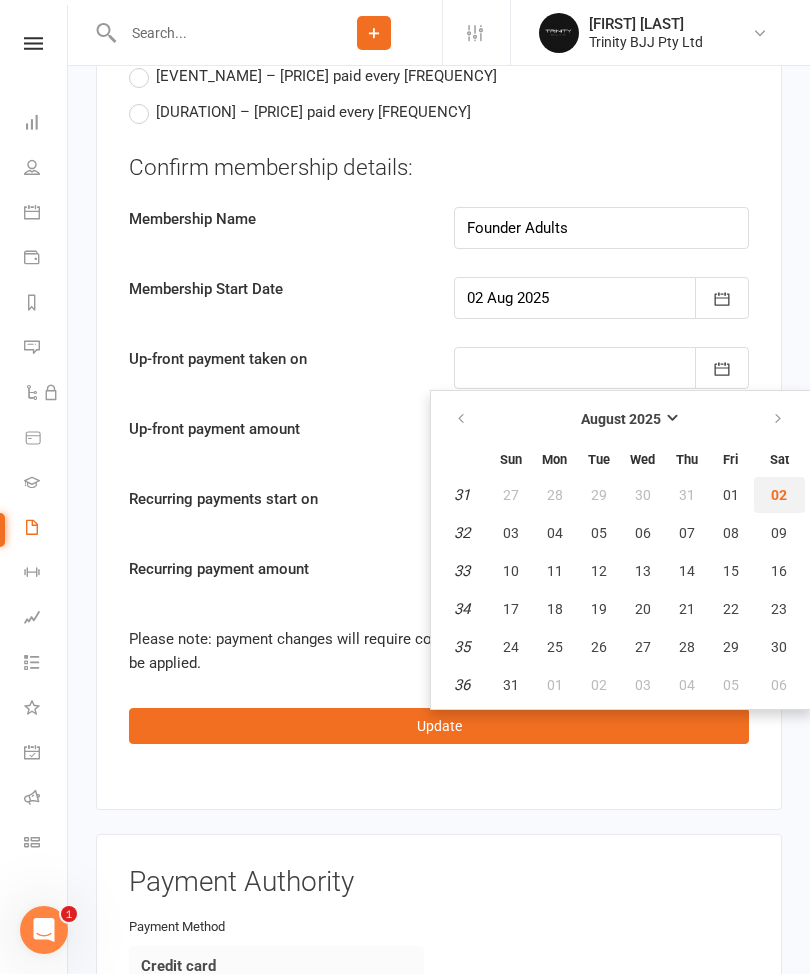 click on "02" at bounding box center (779, 495) 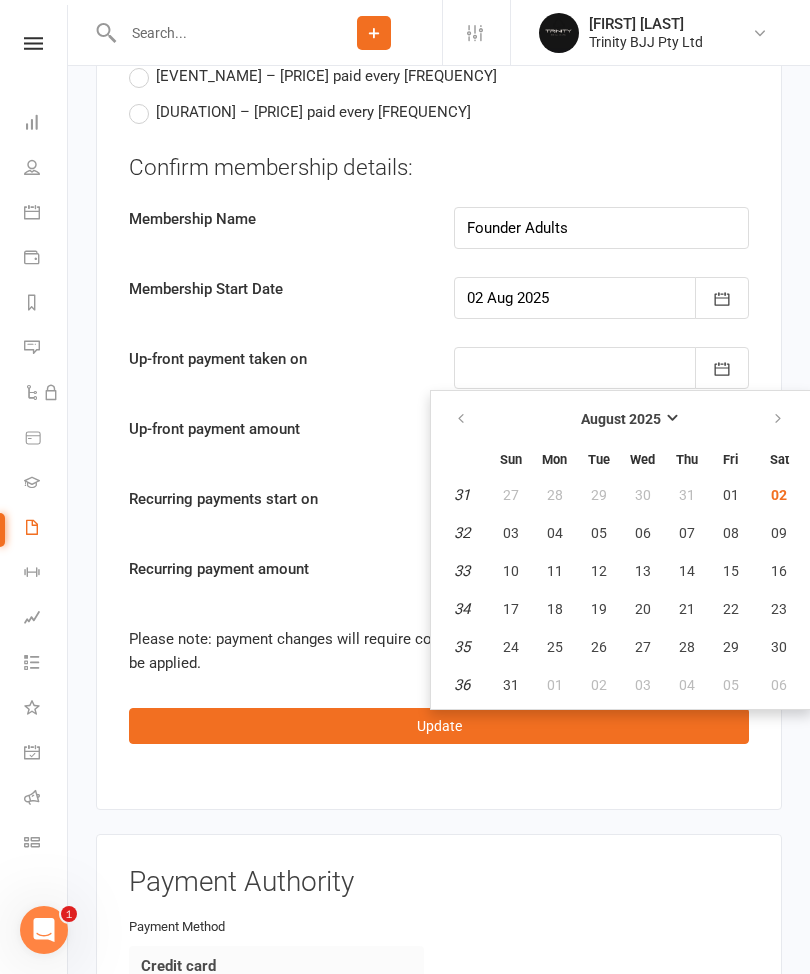 type on "02 Aug 2025" 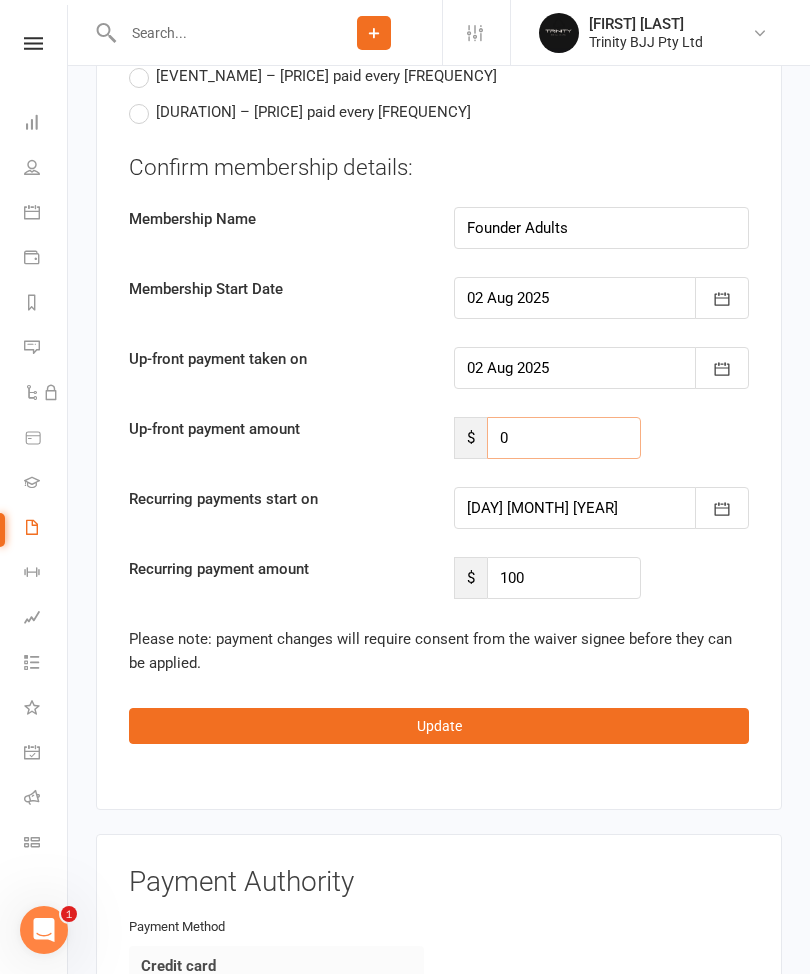 click on "0" at bounding box center [564, 438] 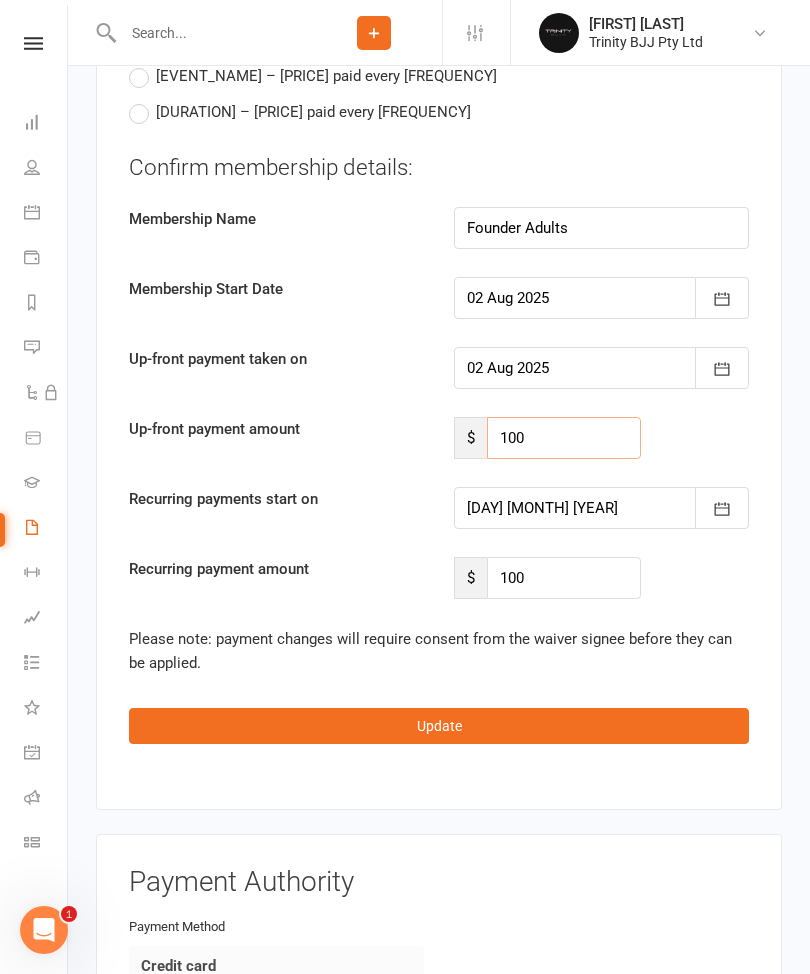 type on "100" 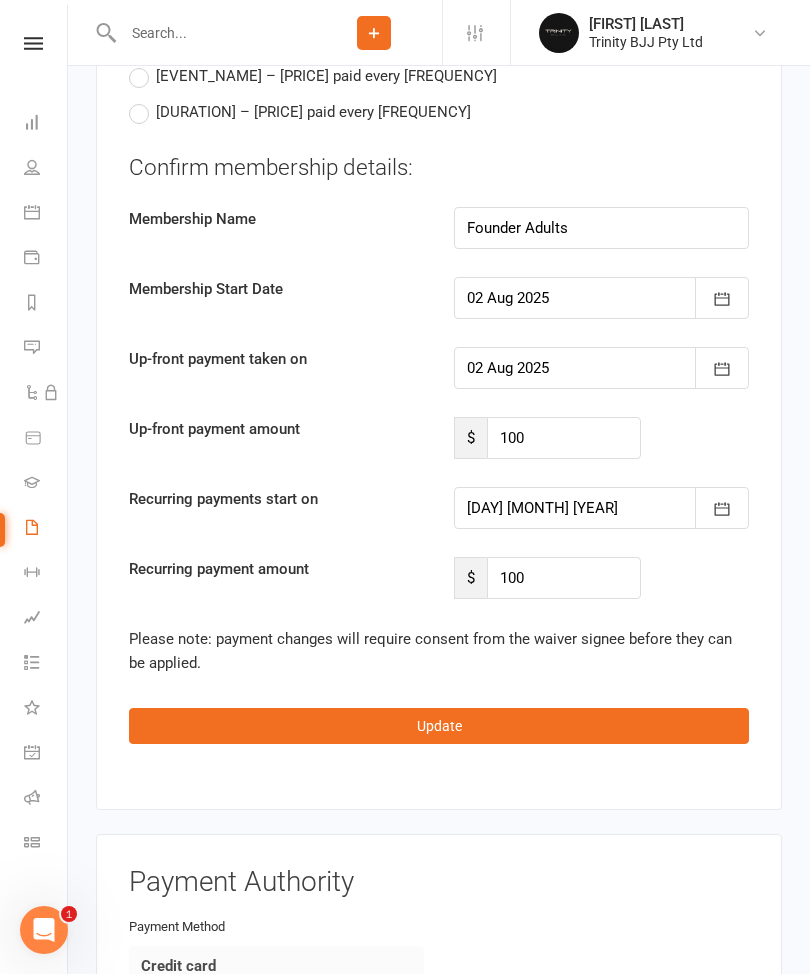 scroll, scrollTop: 1816, scrollLeft: 0, axis: vertical 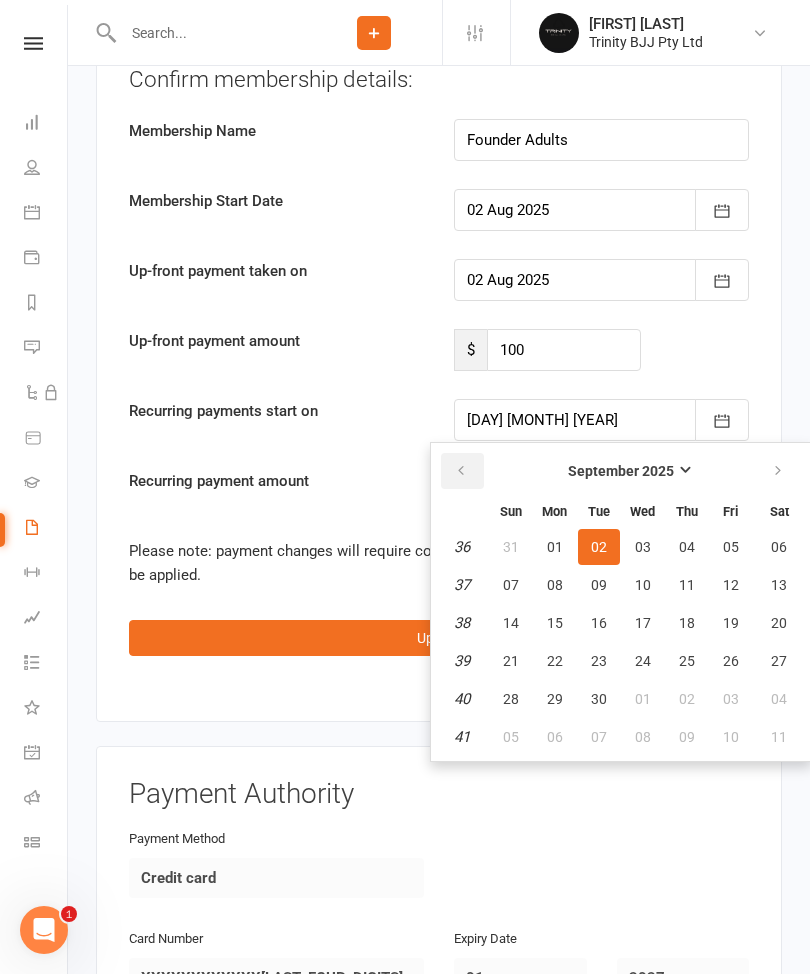 click at bounding box center [461, 471] 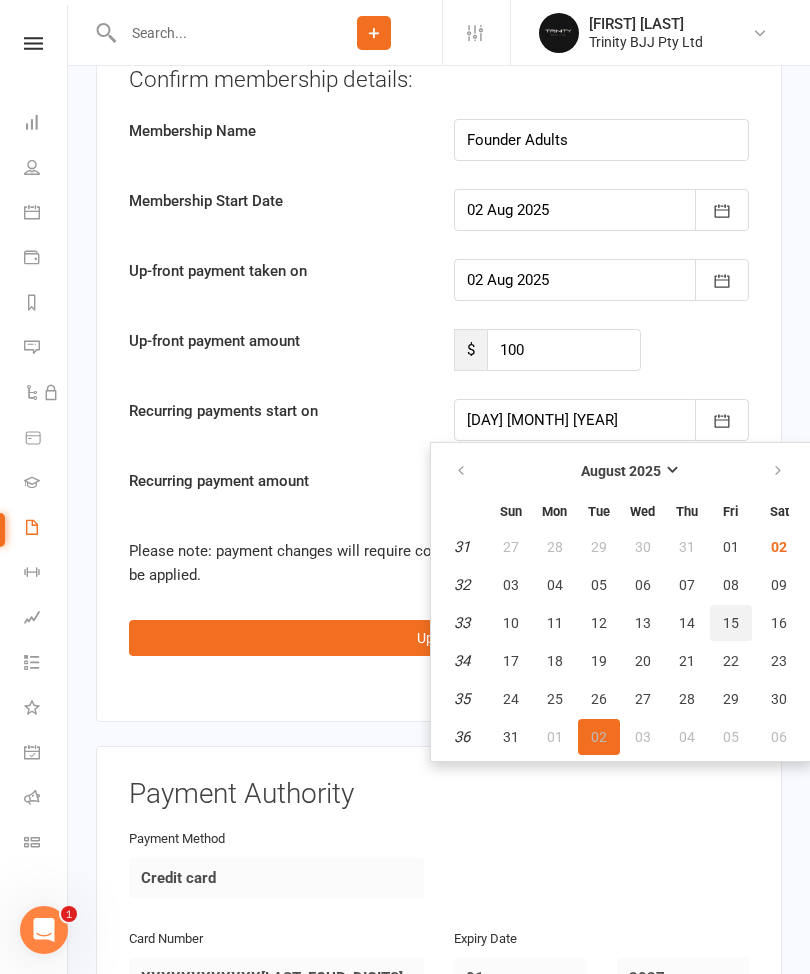 click on "15" at bounding box center (731, 623) 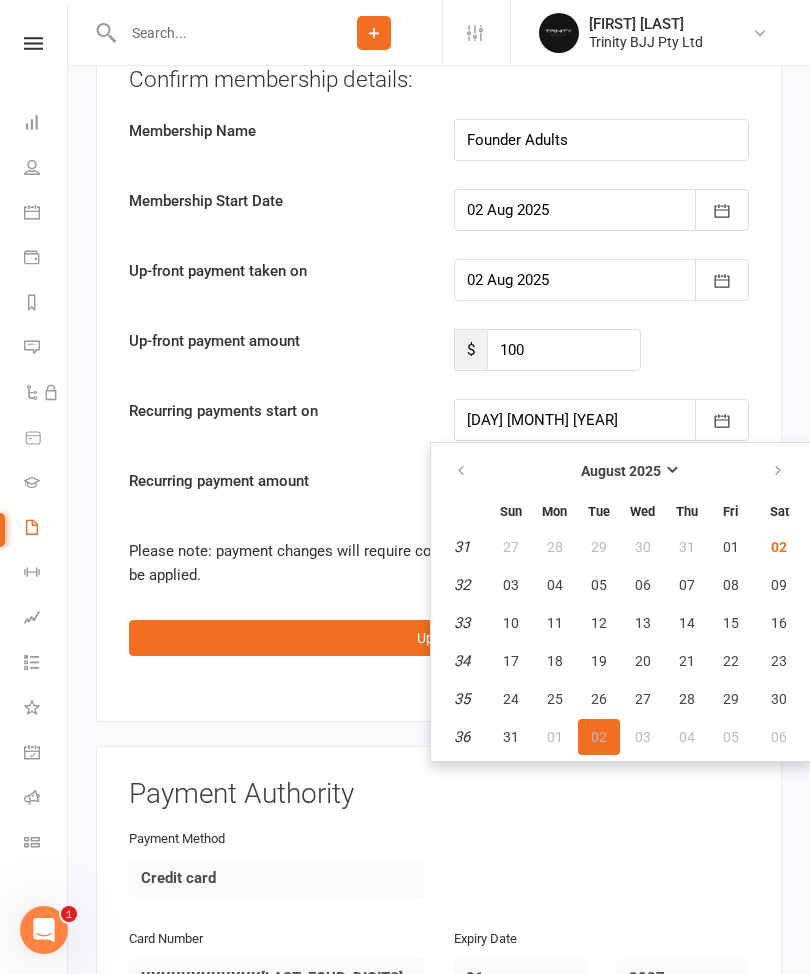 type on "15 Aug 2025" 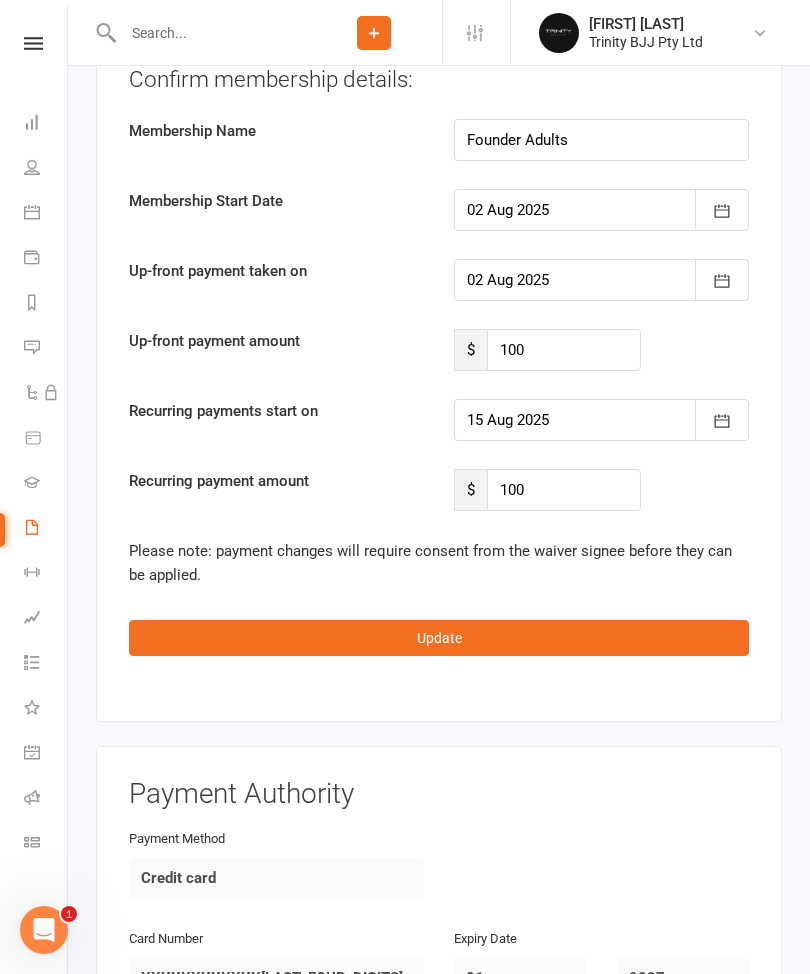 click on "Update" at bounding box center (439, 638) 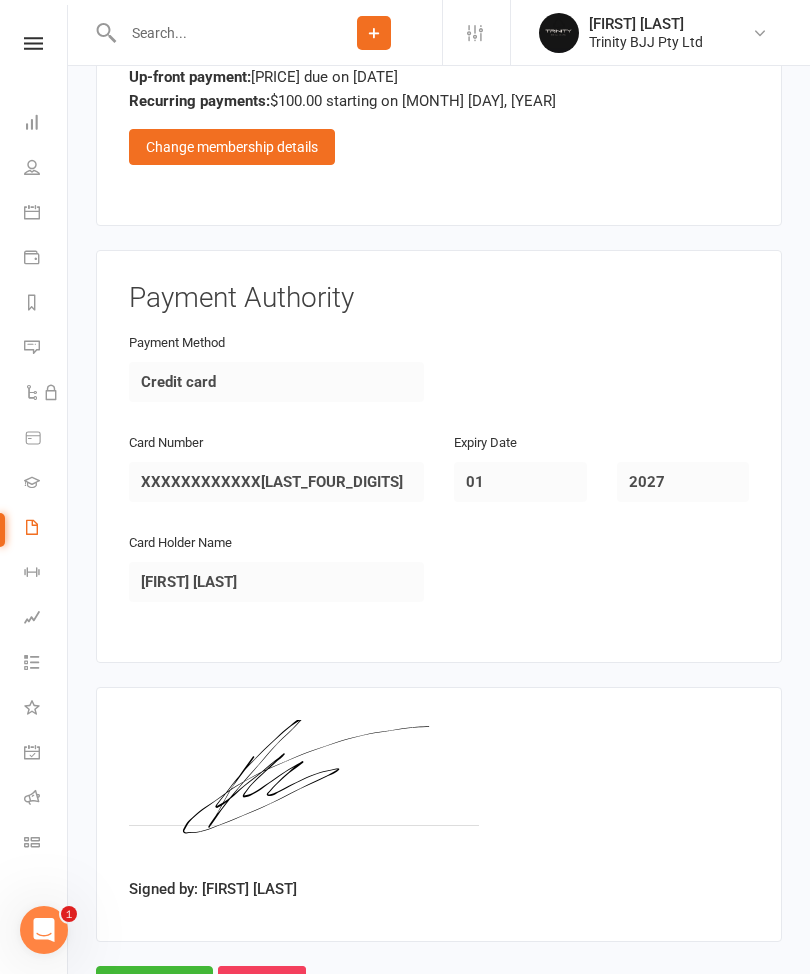 click on "Approve" at bounding box center [154, 987] 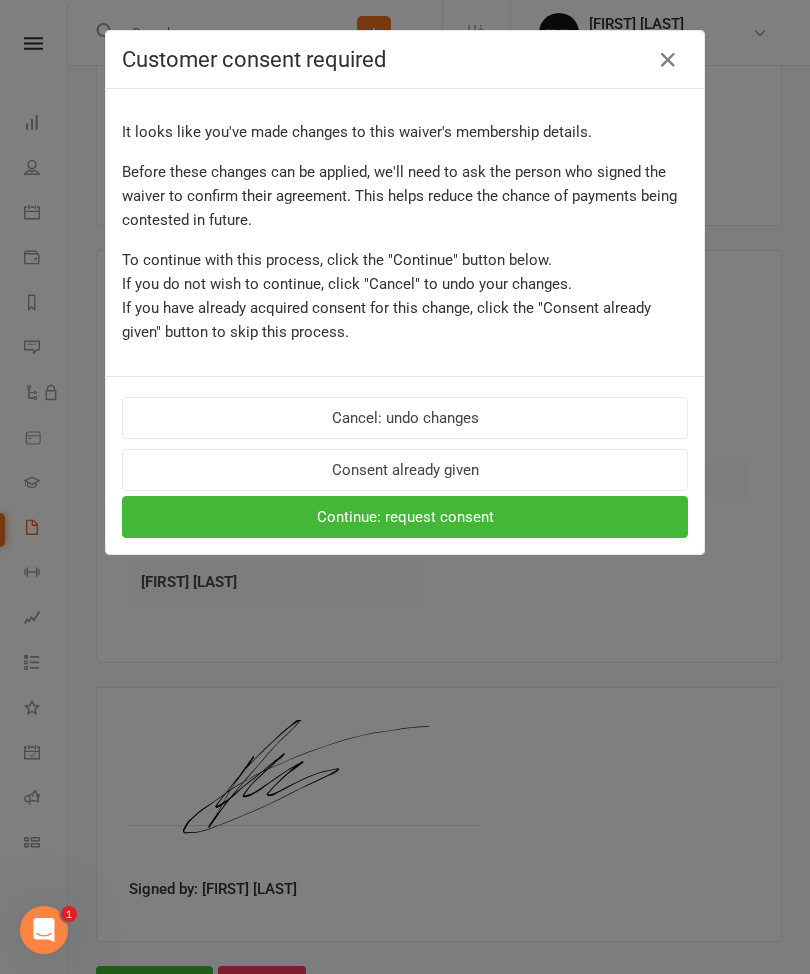 click on "Consent already given" at bounding box center (405, 470) 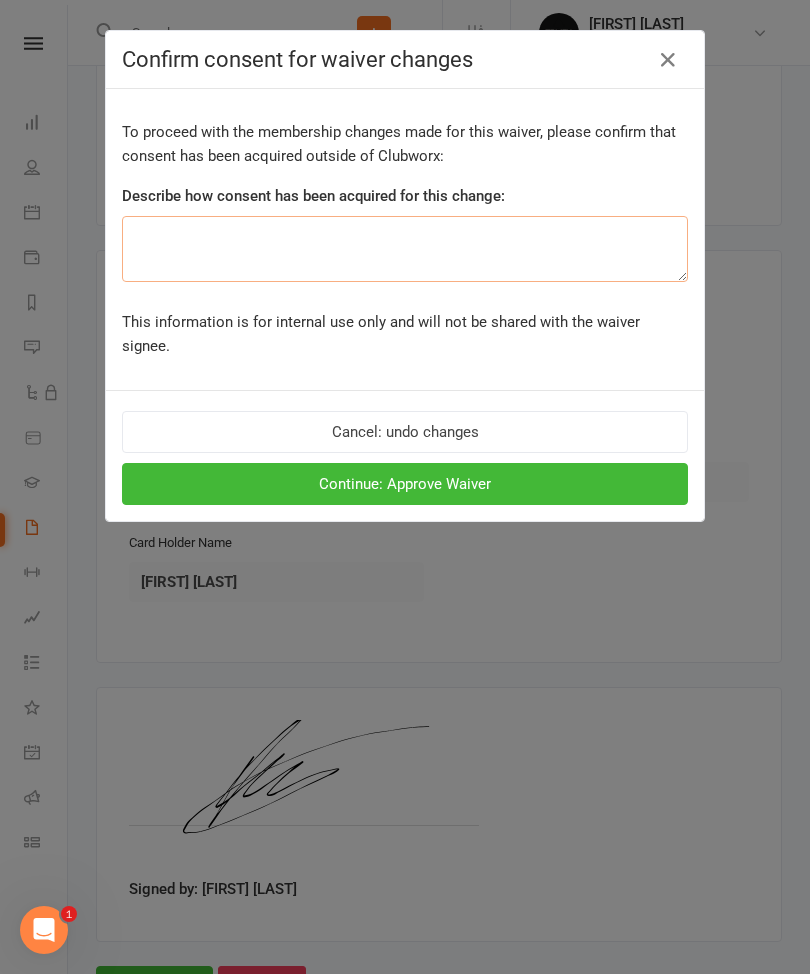 click at bounding box center [405, 249] 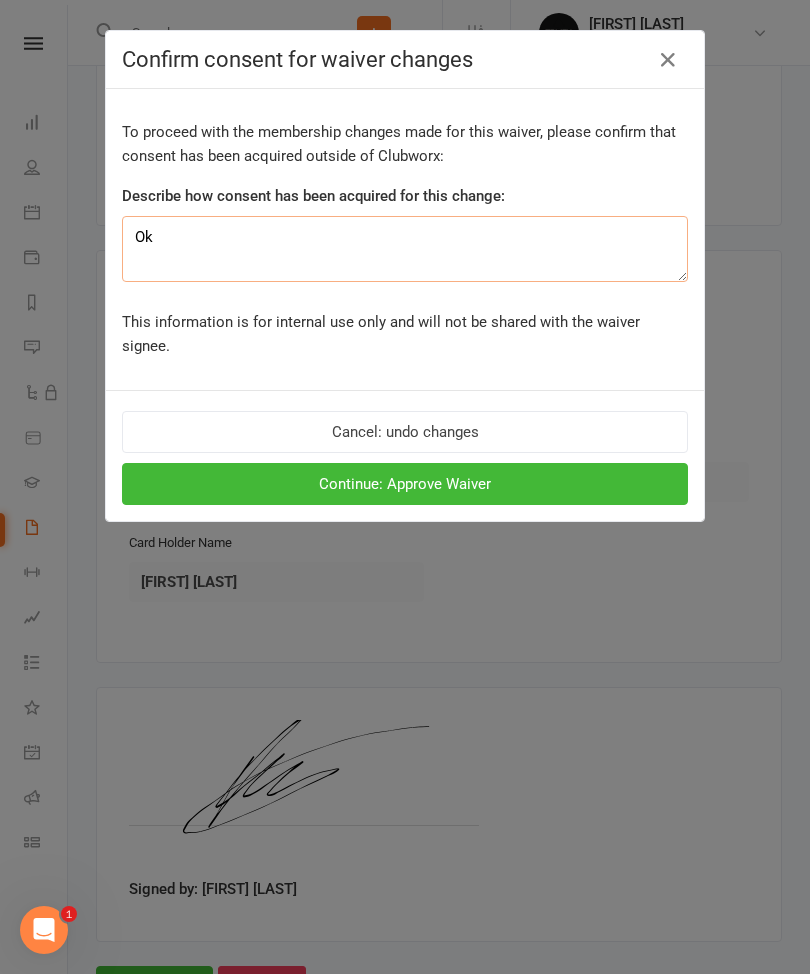 type on "Ok" 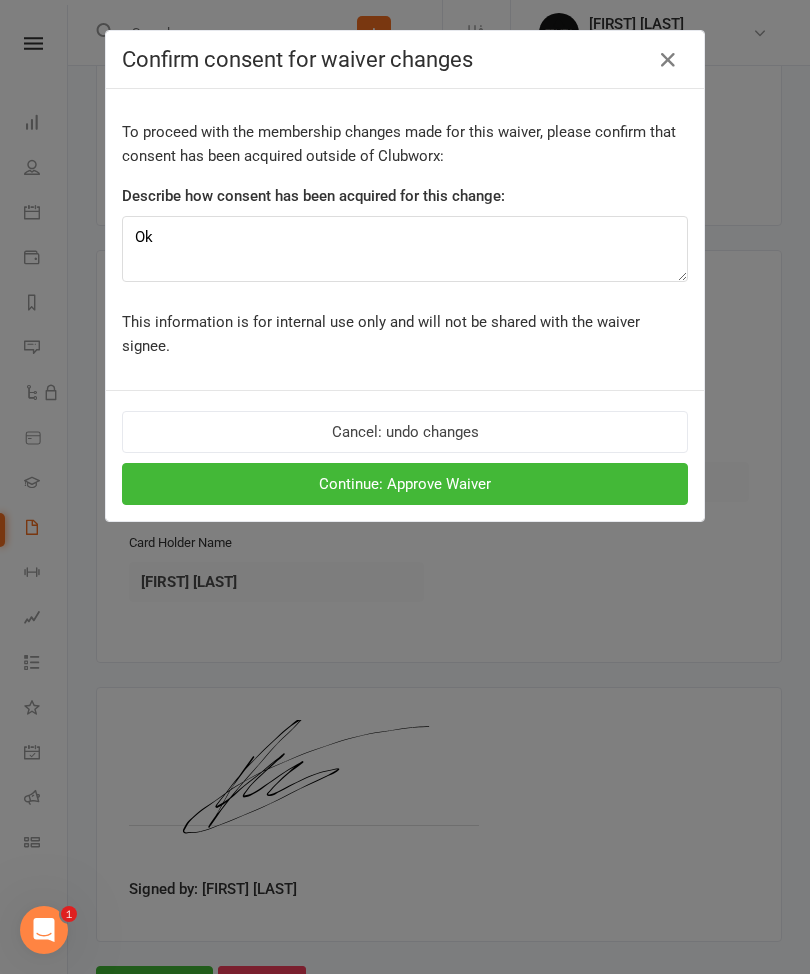 click on "Continue: Approve Waiver" at bounding box center (405, 484) 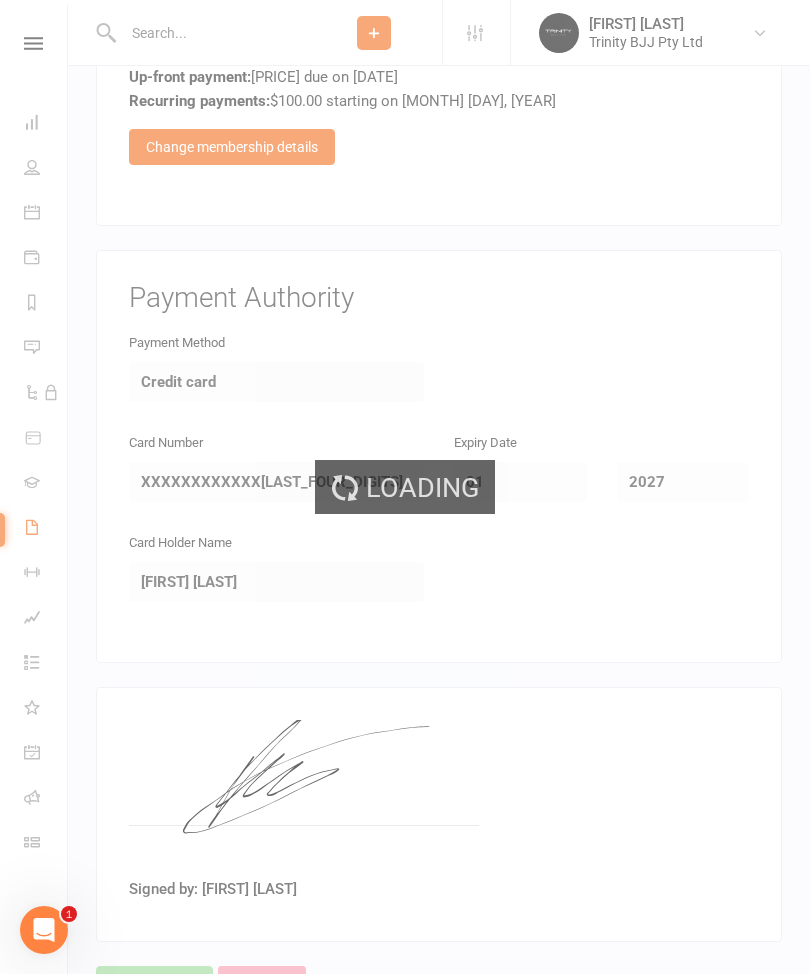 scroll, scrollTop: 0, scrollLeft: 0, axis: both 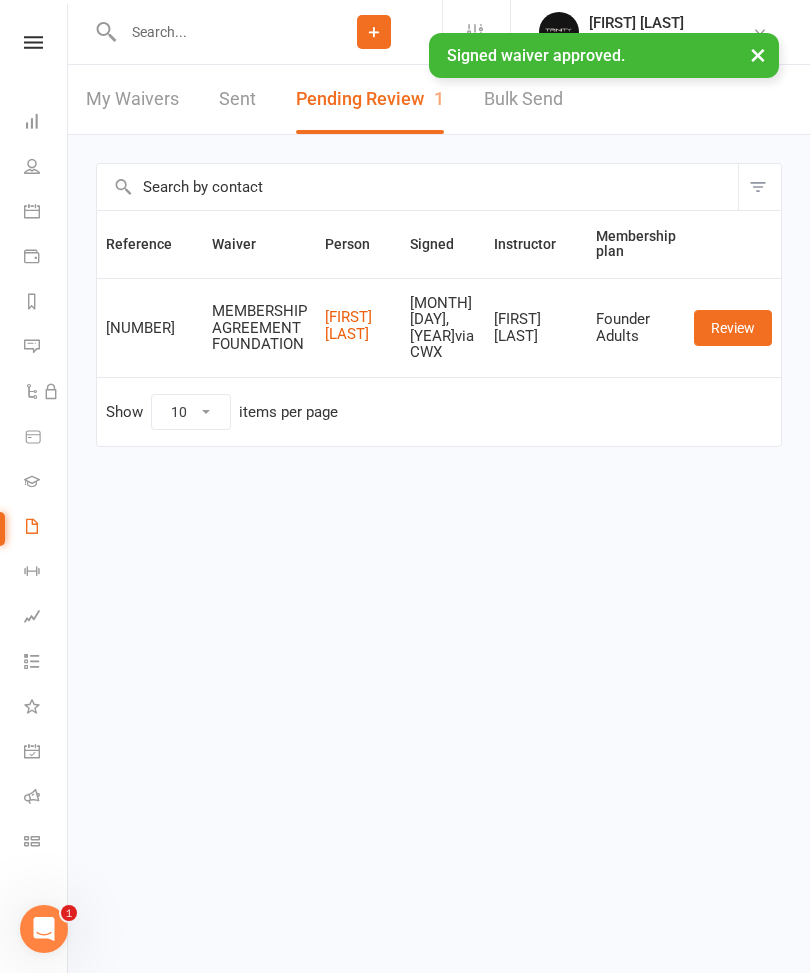 click on "Review" at bounding box center [733, 329] 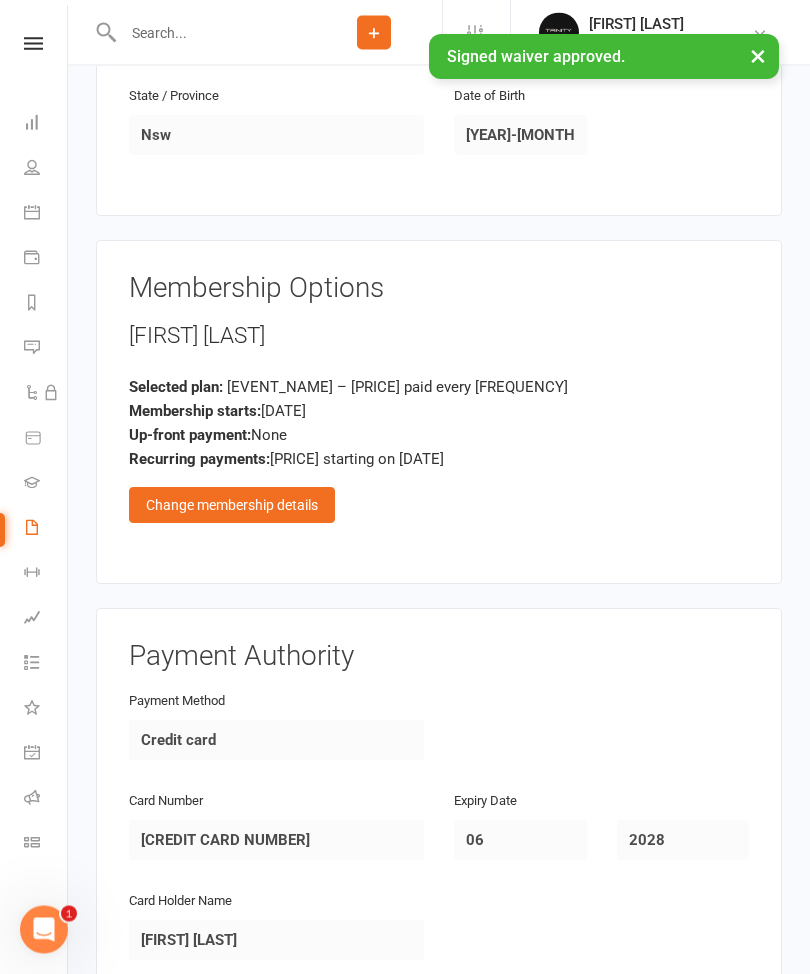click on "Change membership details" at bounding box center (232, 506) 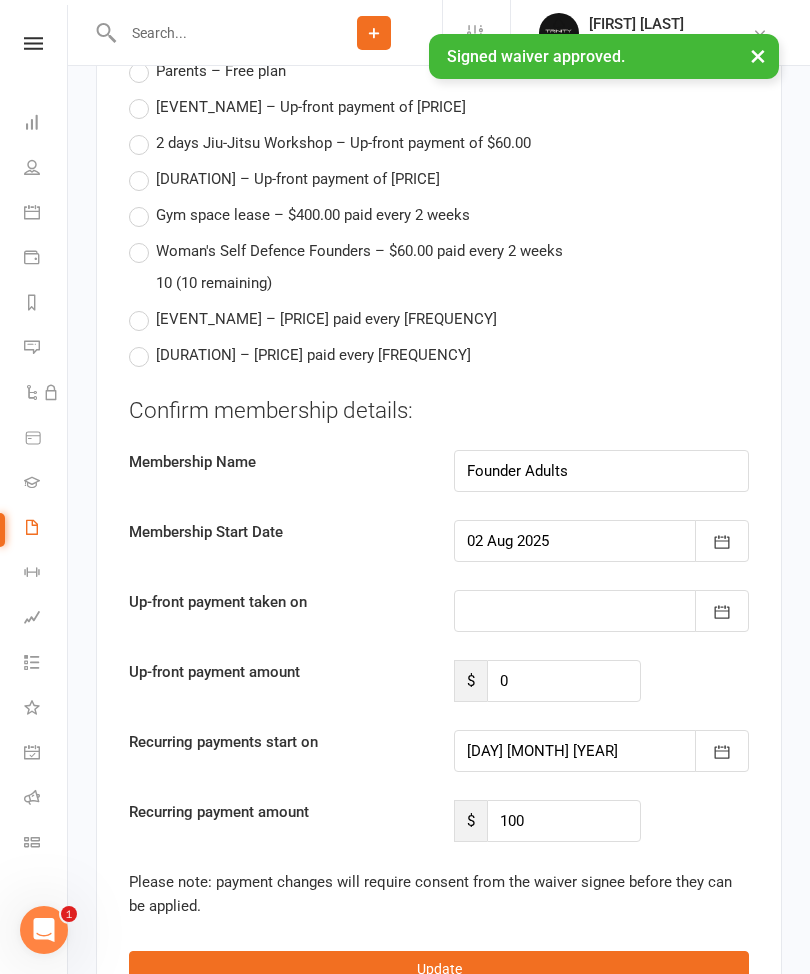 scroll, scrollTop: 1662, scrollLeft: 0, axis: vertical 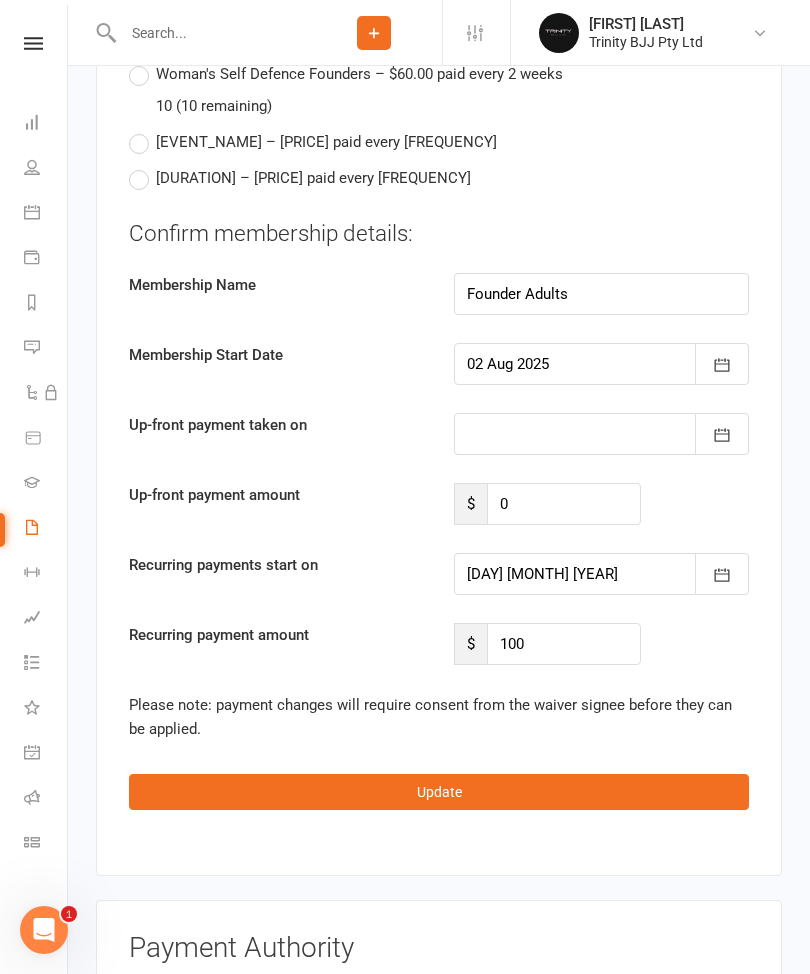 click at bounding box center (601, 434) 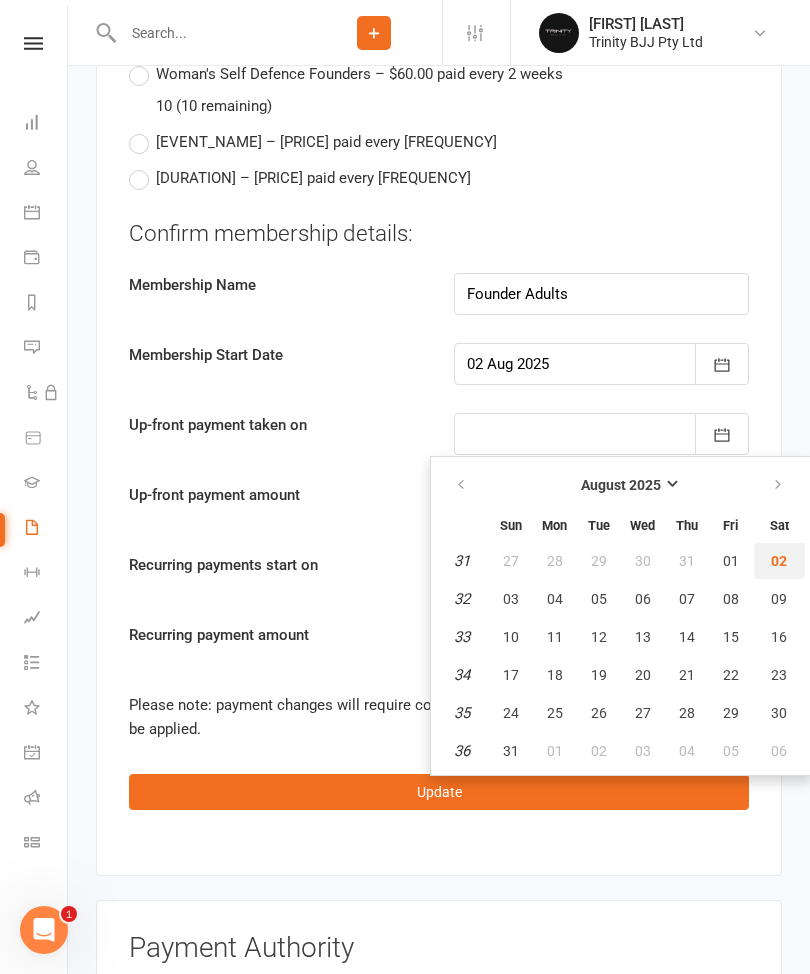 click on "02" at bounding box center [779, 561] 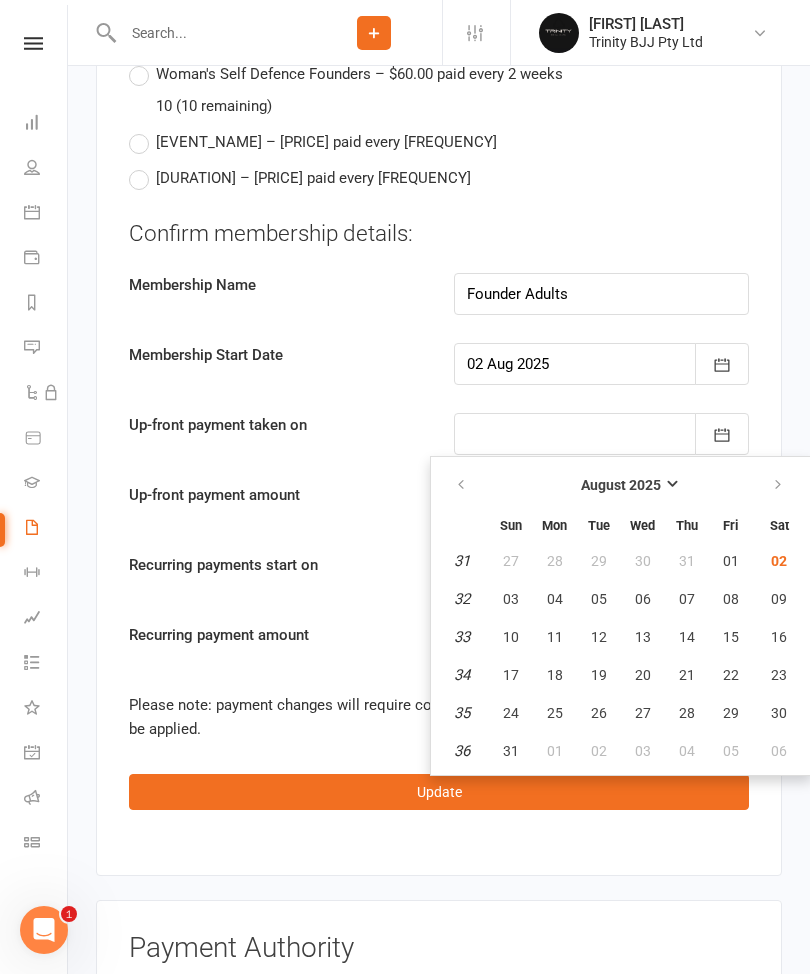 type on "02 Aug 2025" 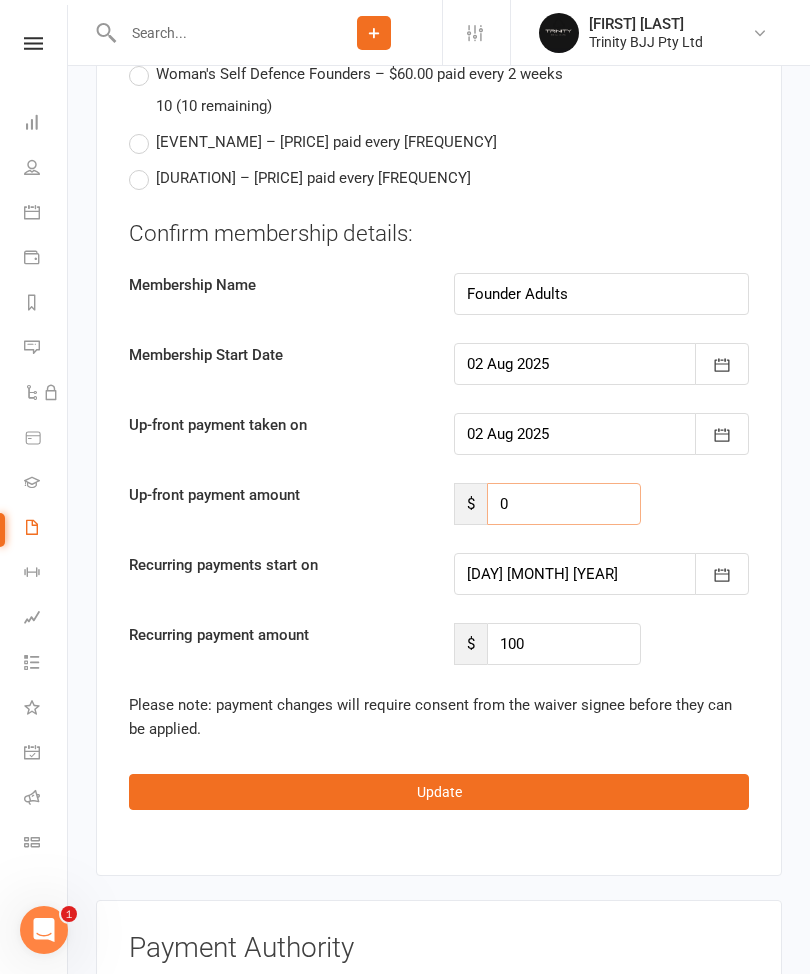 click on "0" at bounding box center (564, 504) 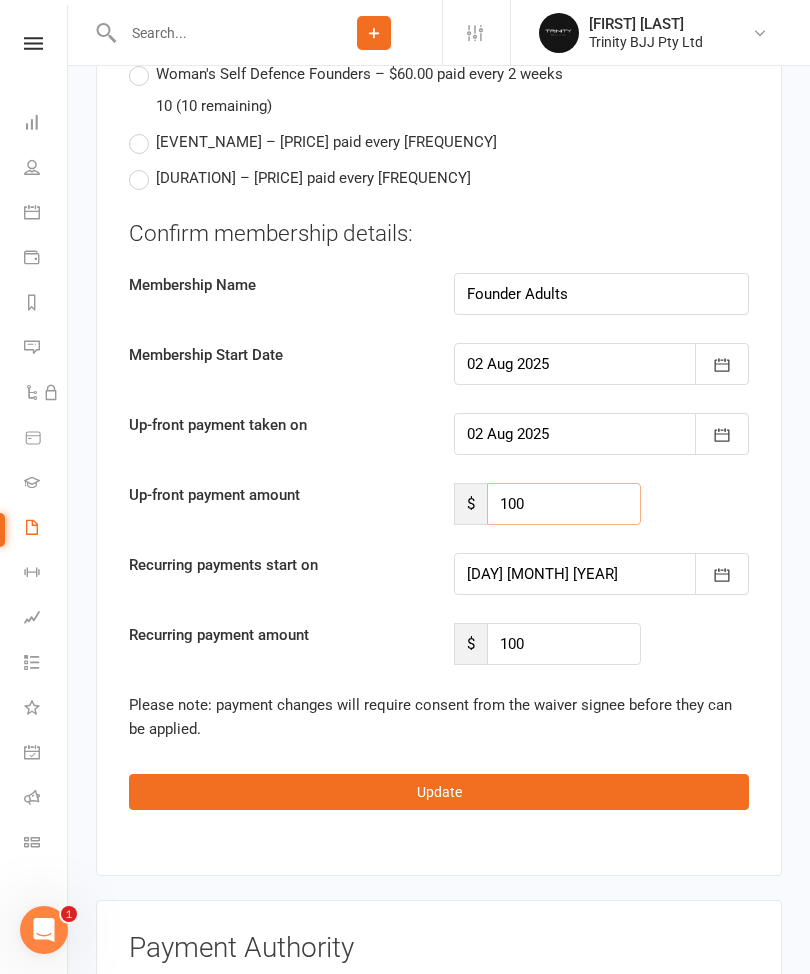 type on "100" 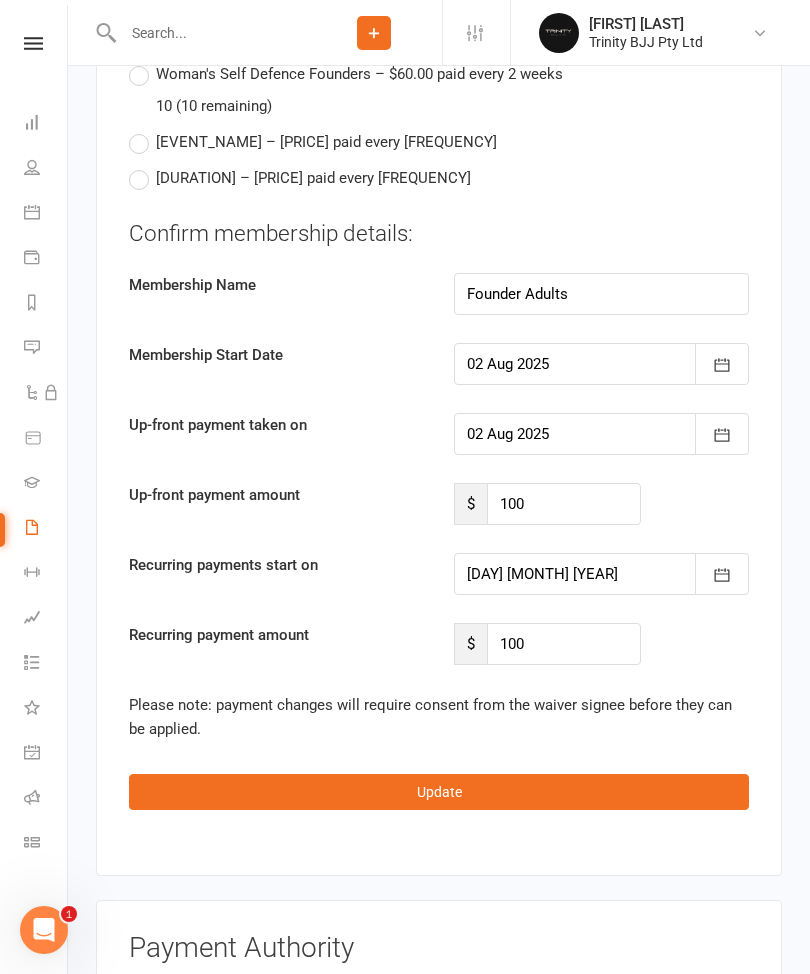 scroll, scrollTop: 1816, scrollLeft: 0, axis: vertical 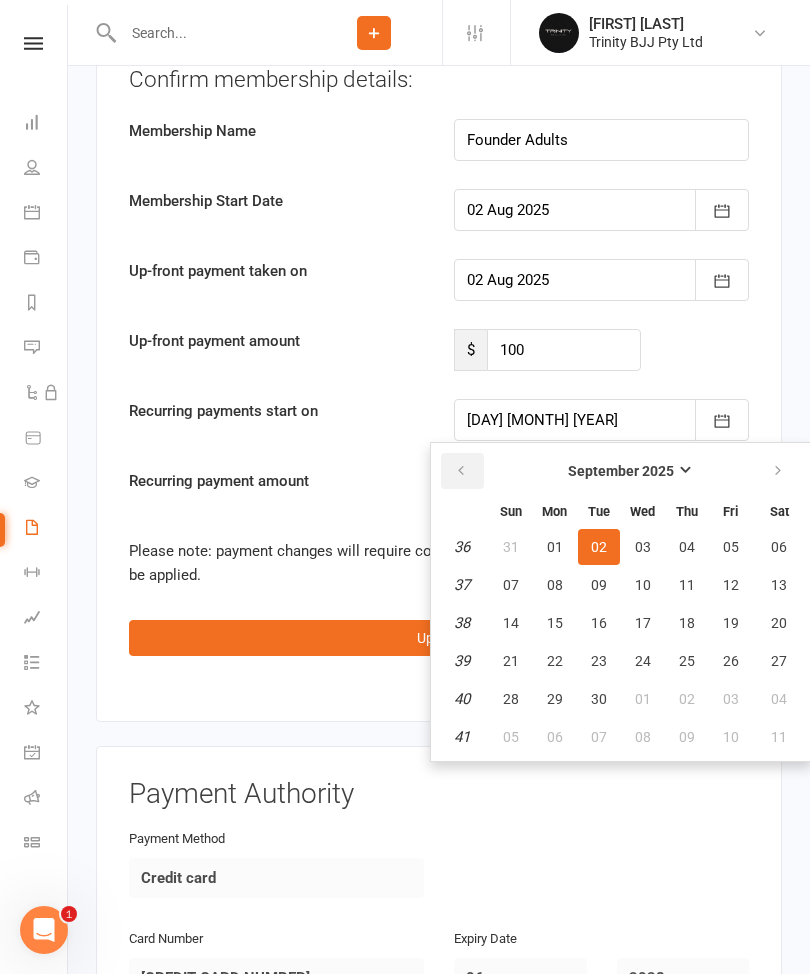 click at bounding box center [462, 471] 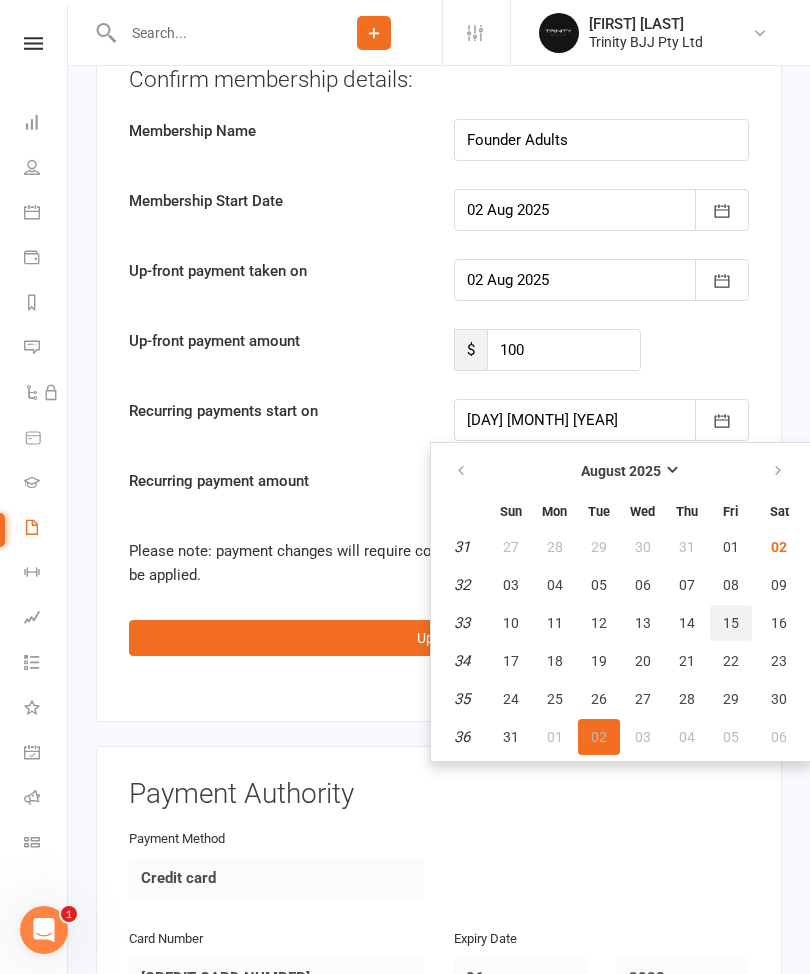 click on "15" at bounding box center (731, 623) 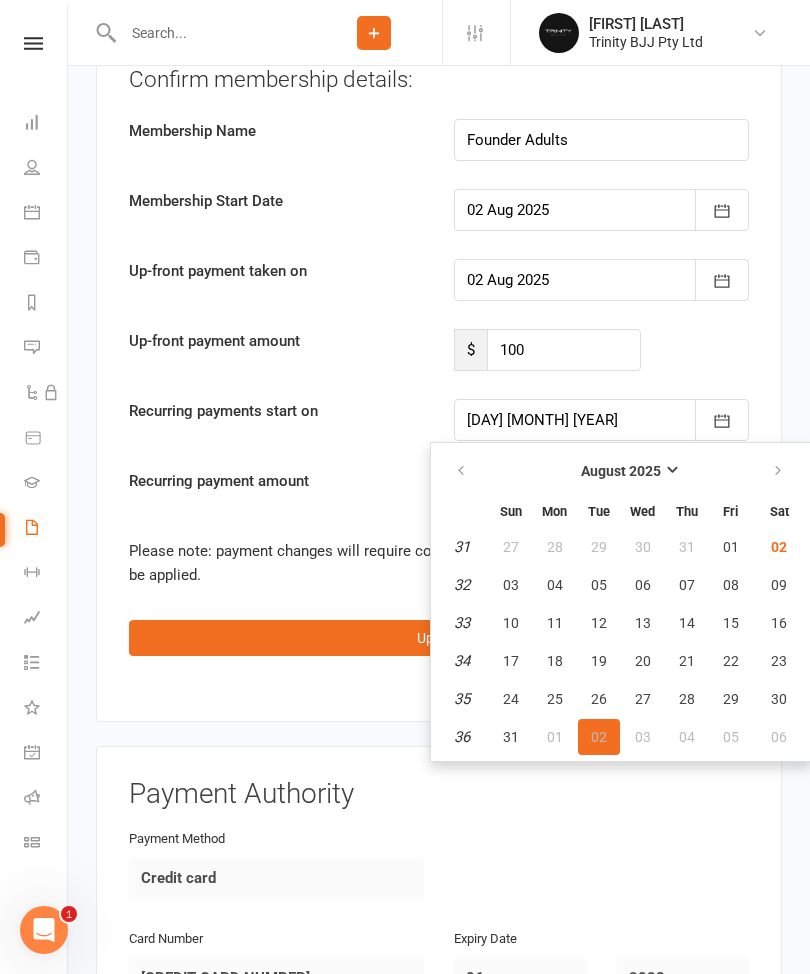 type on "15 Aug 2025" 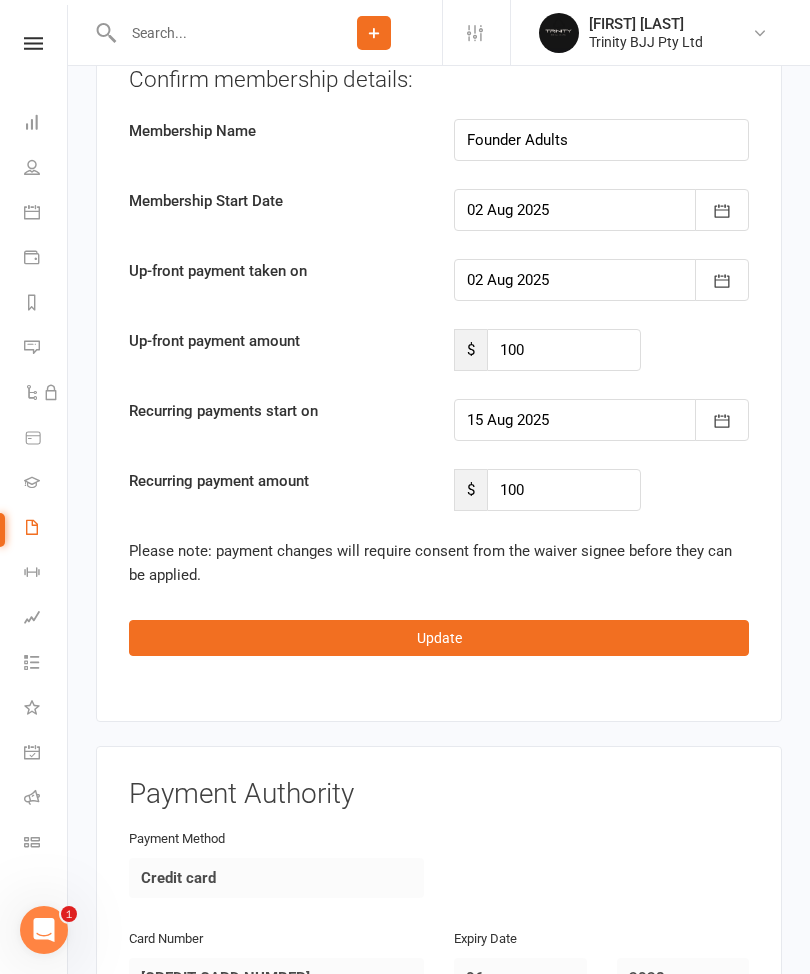 click on "Update" at bounding box center [439, 638] 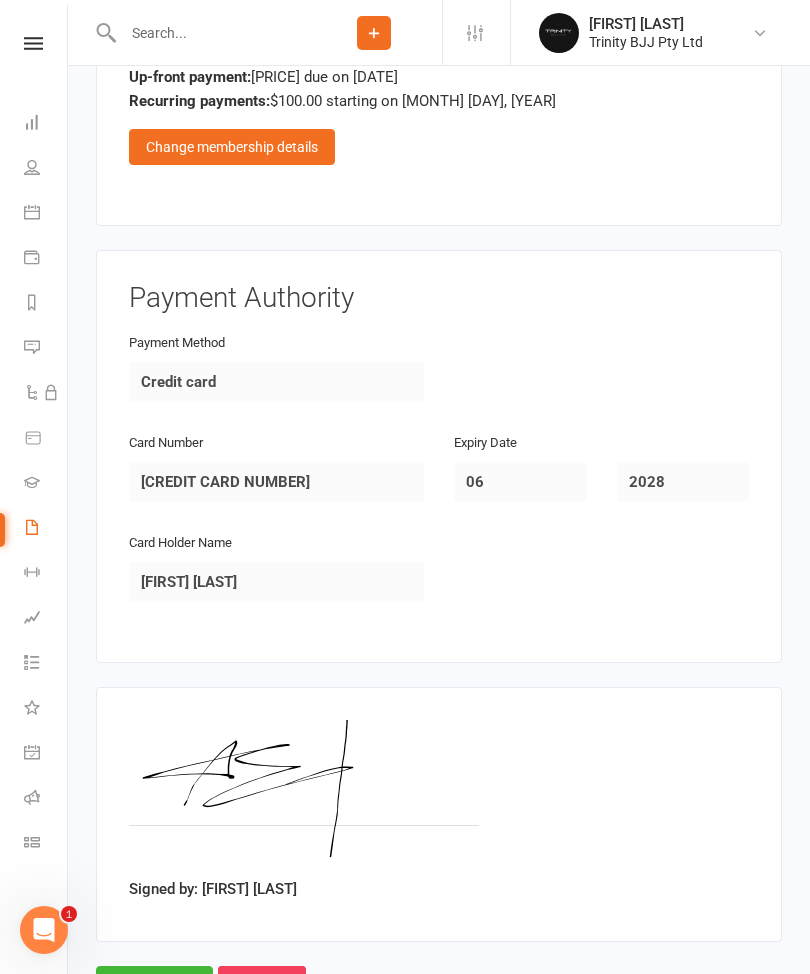 click on "Approve" at bounding box center (154, 987) 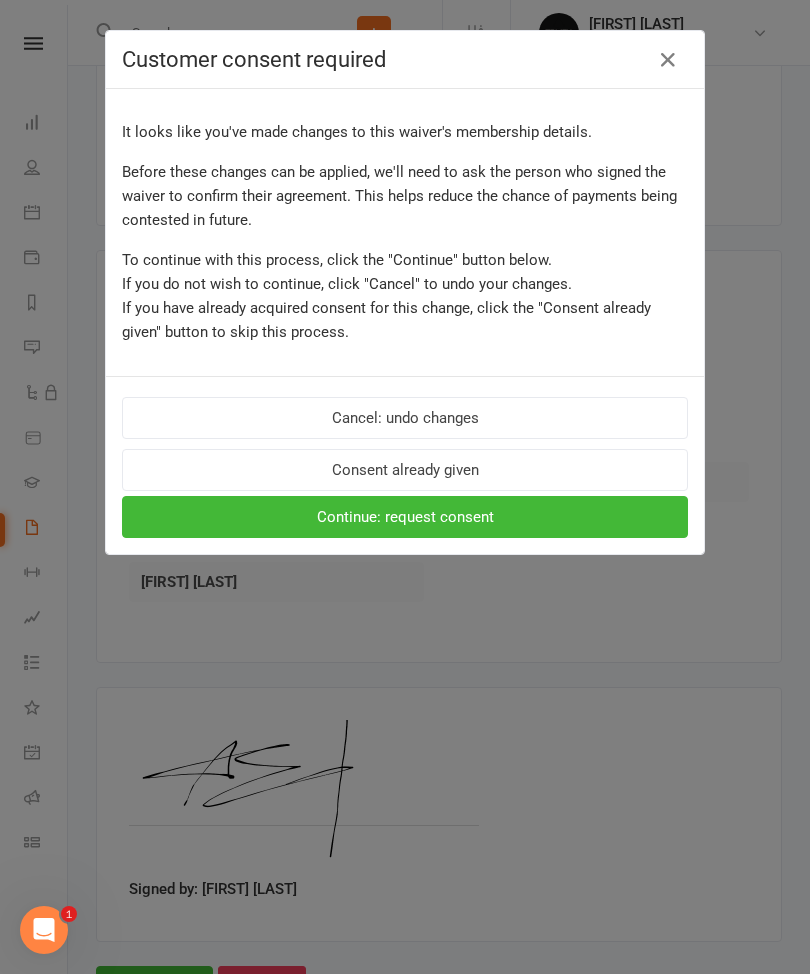 click on "Consent already given" at bounding box center (405, 470) 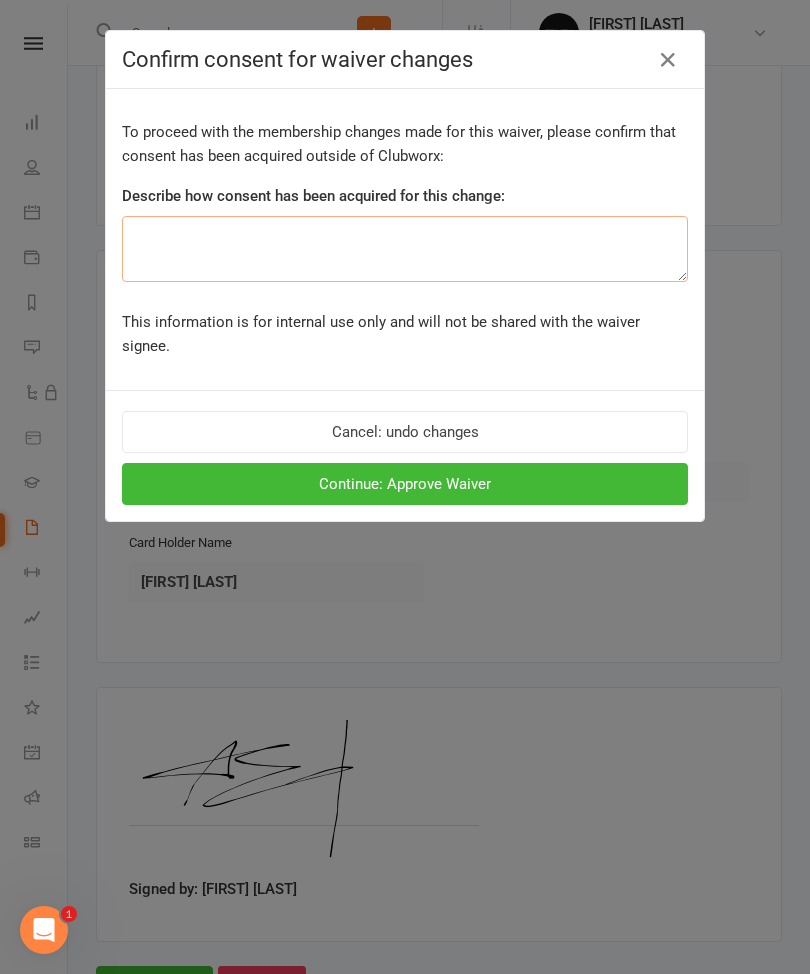 click at bounding box center [405, 249] 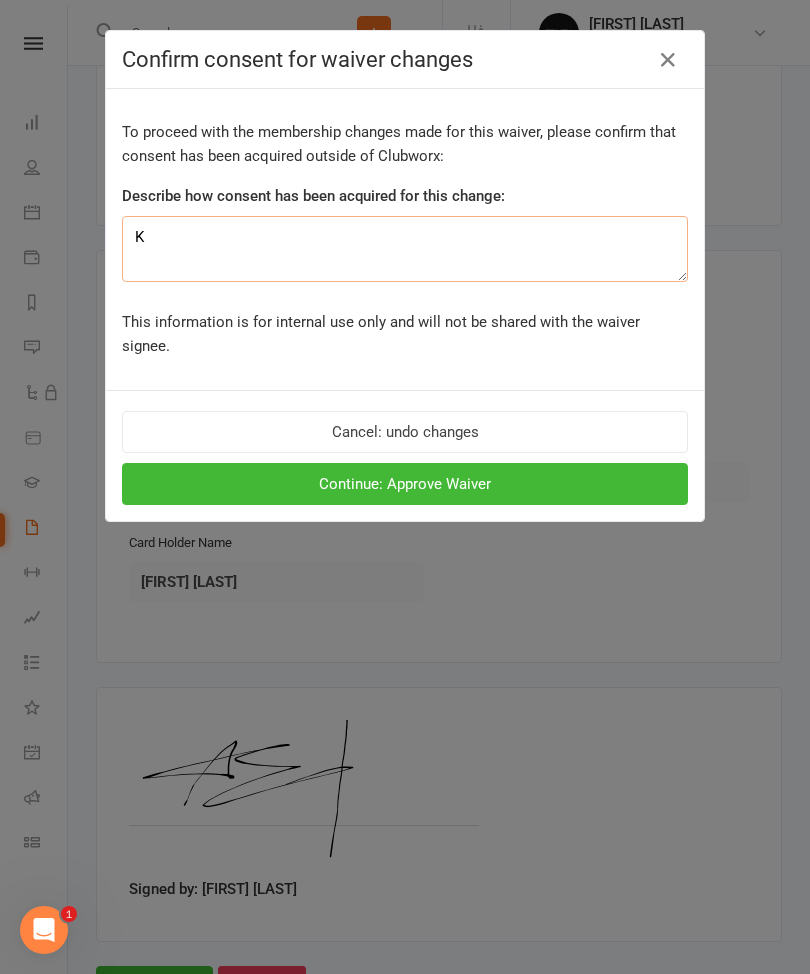 type on "K" 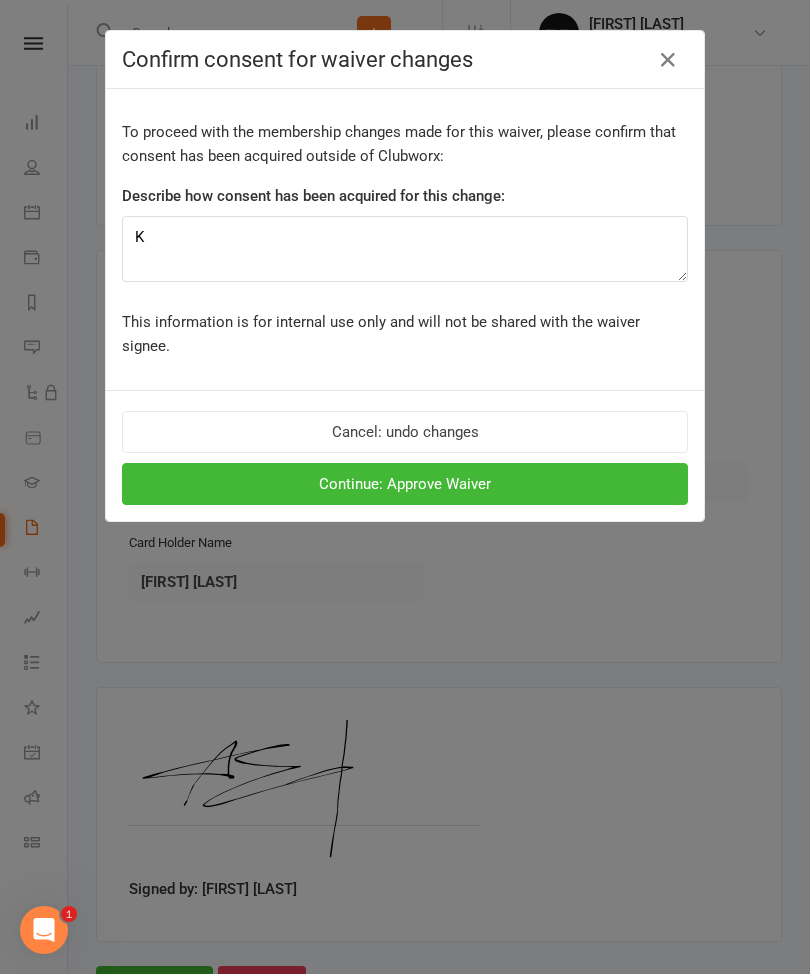 click on "Continue: Approve Waiver" at bounding box center [405, 484] 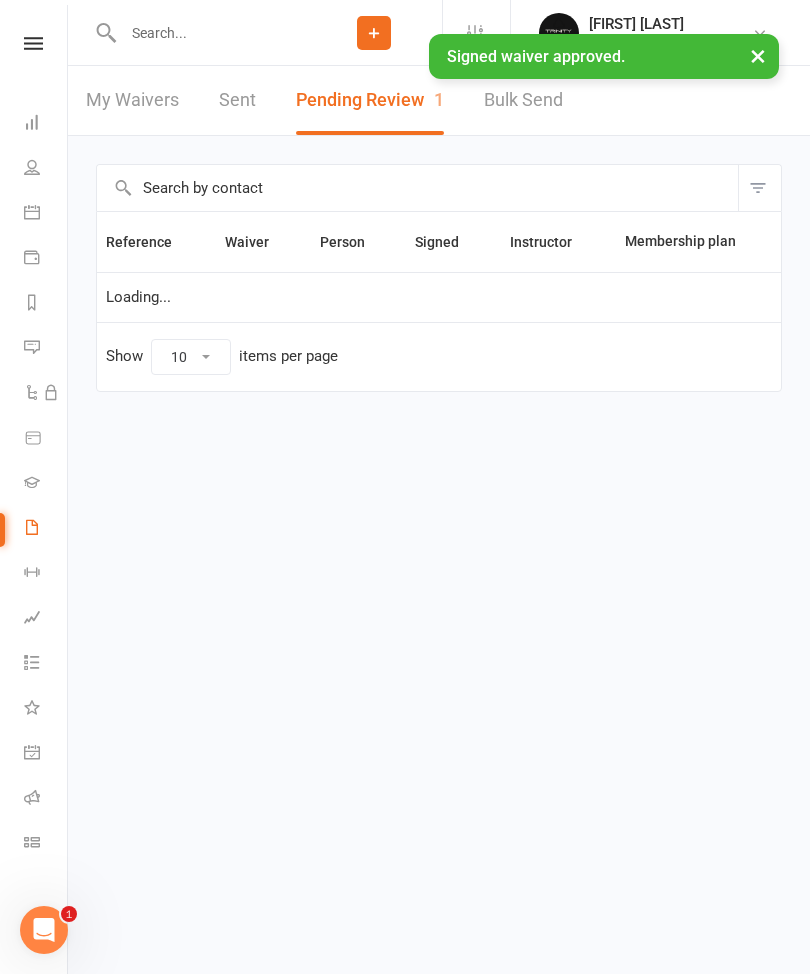 scroll, scrollTop: 0, scrollLeft: 0, axis: both 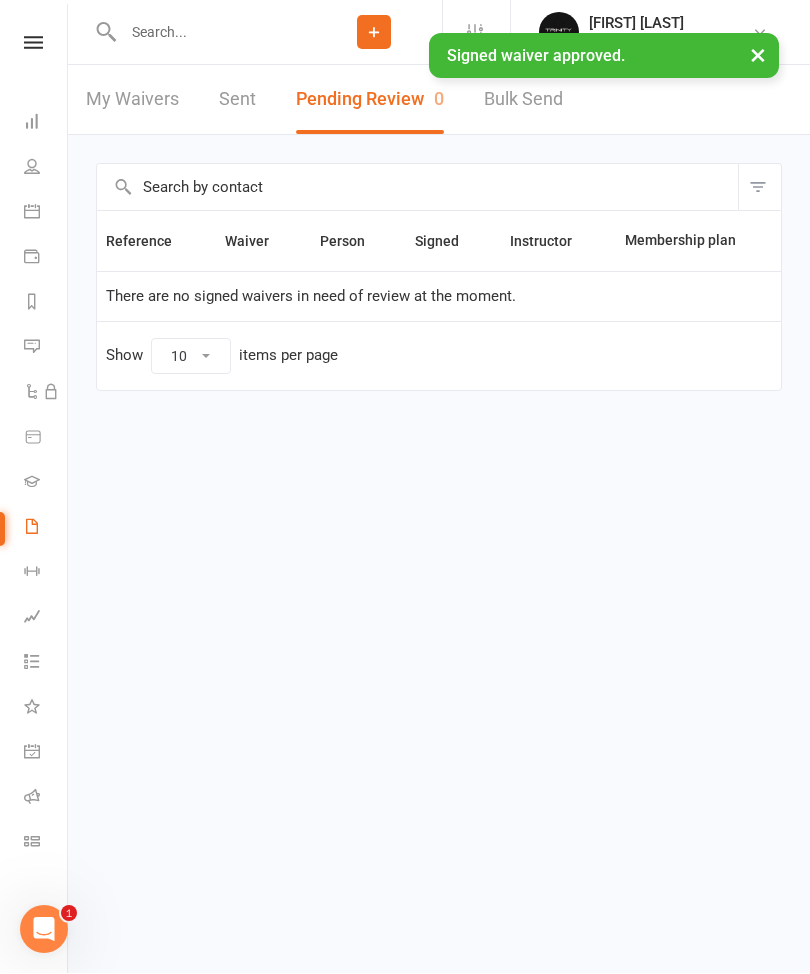 click at bounding box center (32, 482) 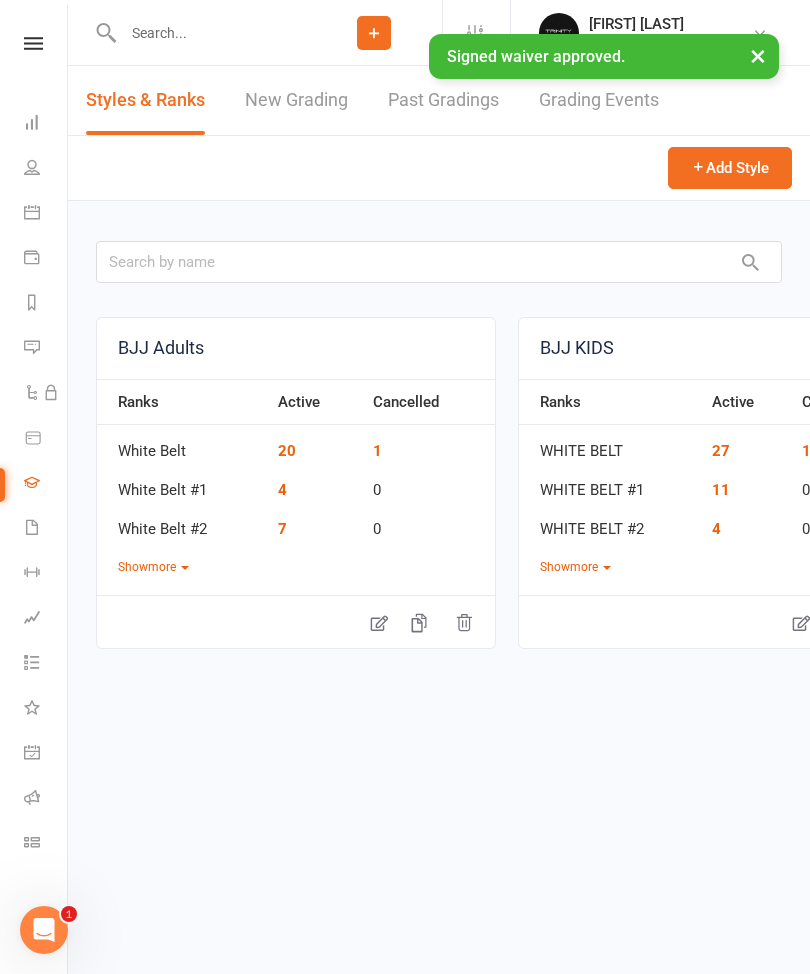 click on "New Grading" at bounding box center (296, 100) 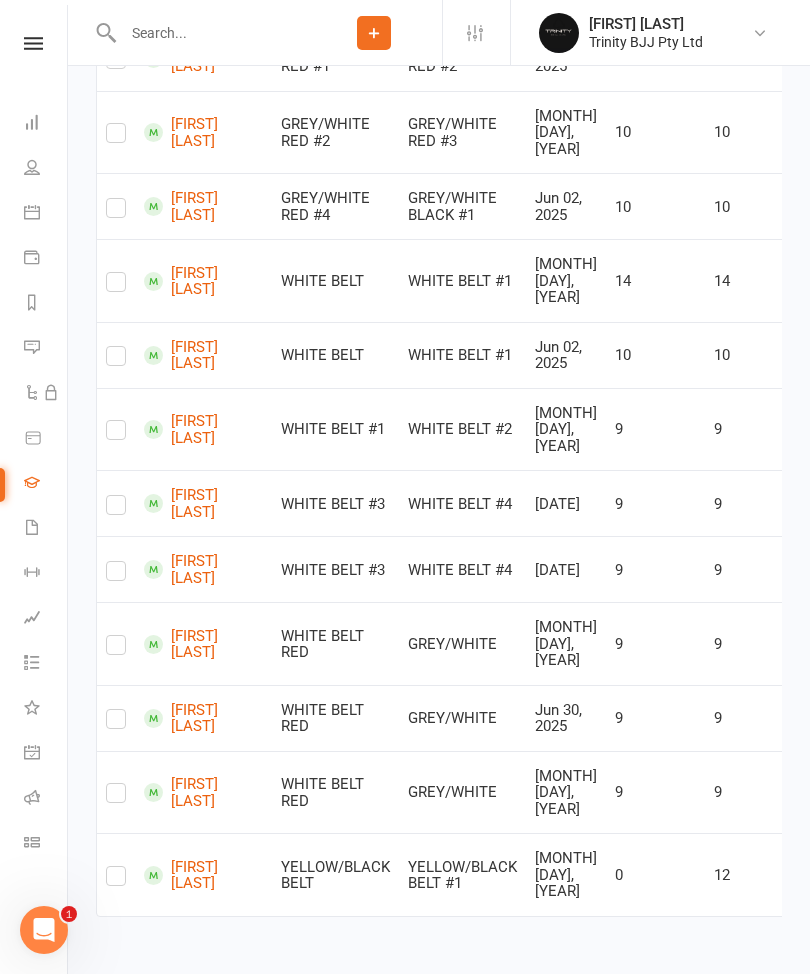 scroll, scrollTop: 1442, scrollLeft: 0, axis: vertical 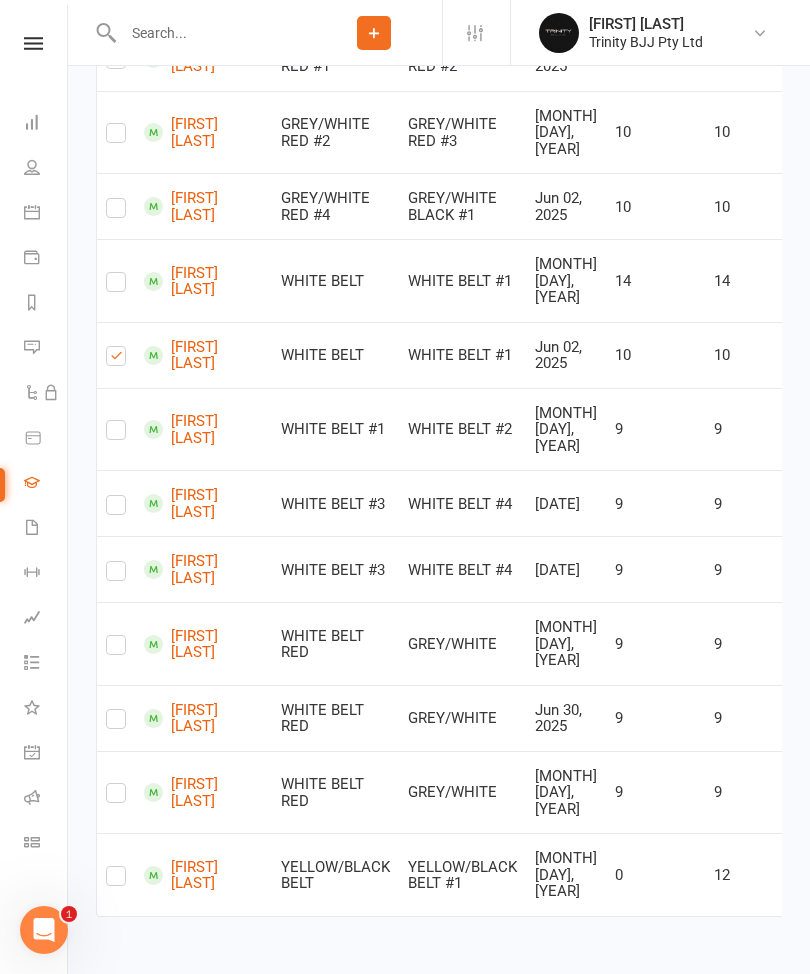 checkbox on "true" 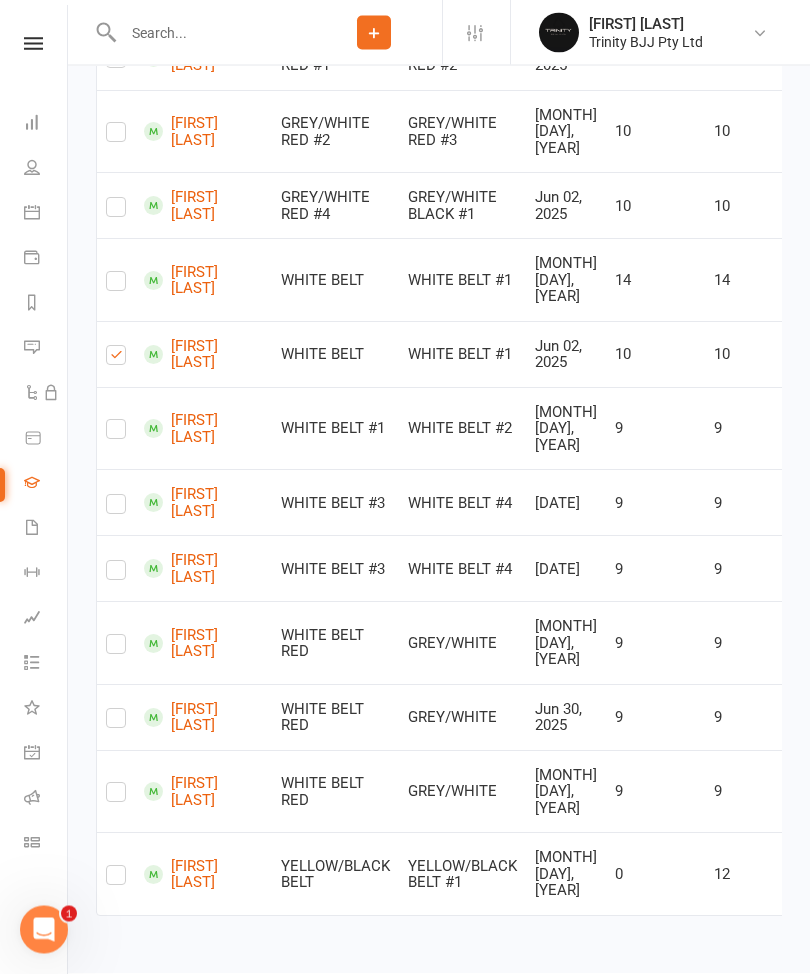 scroll, scrollTop: 1520, scrollLeft: 0, axis: vertical 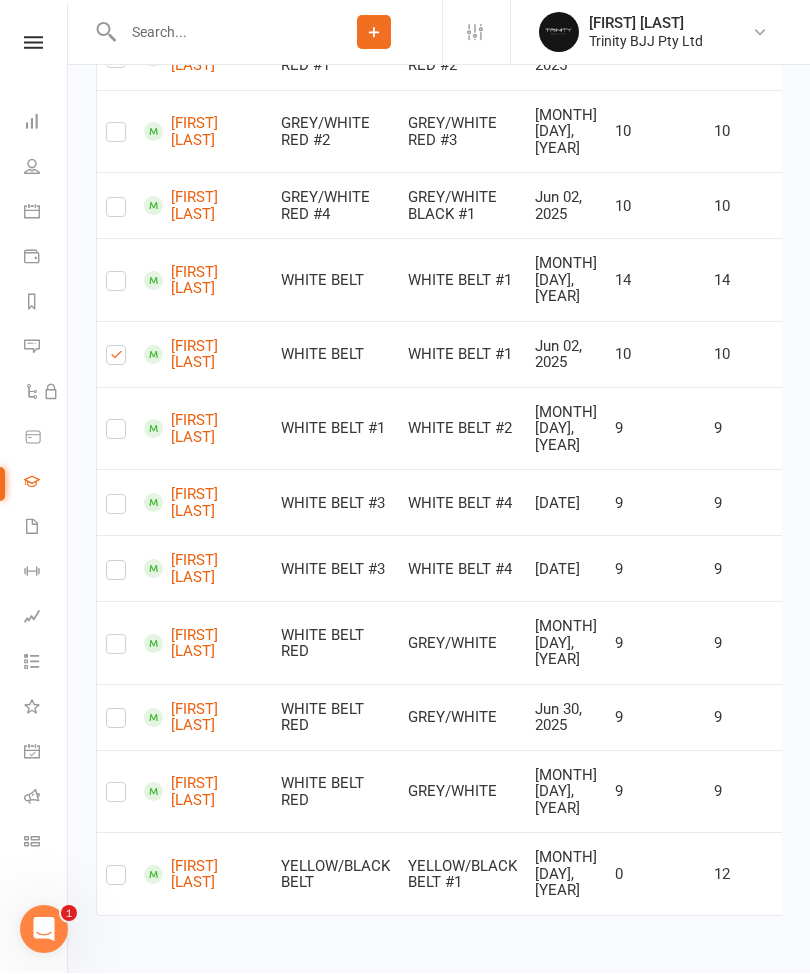 click on "[FIRST] [LAST]" at bounding box center [181, 792] 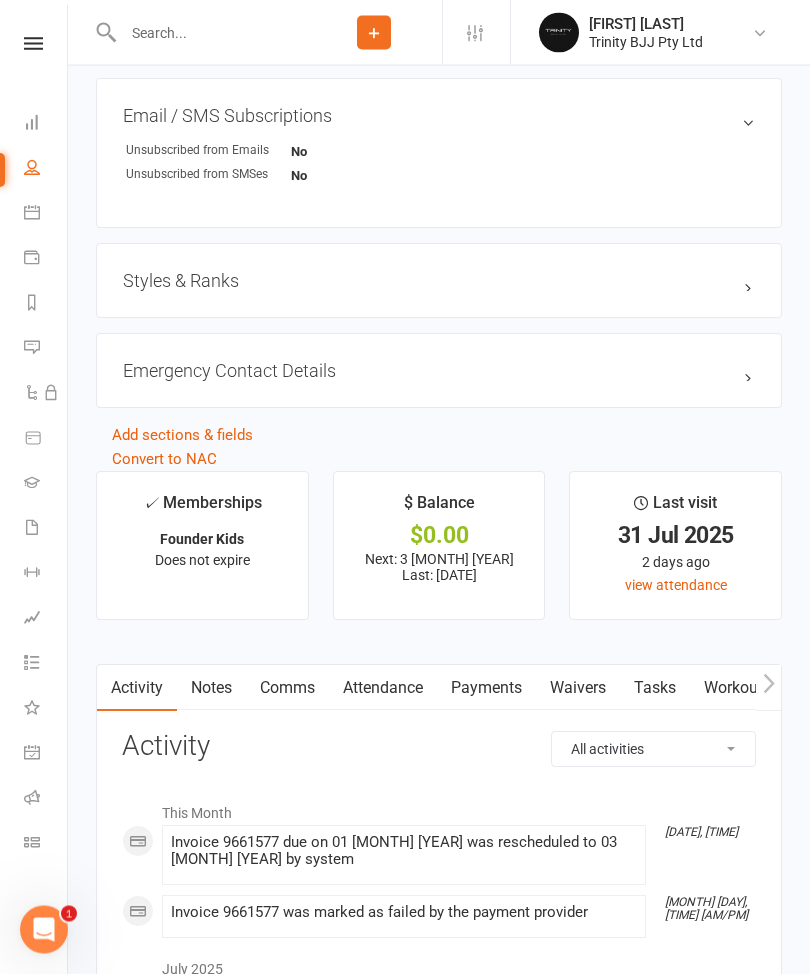 scroll, scrollTop: 1533, scrollLeft: 0, axis: vertical 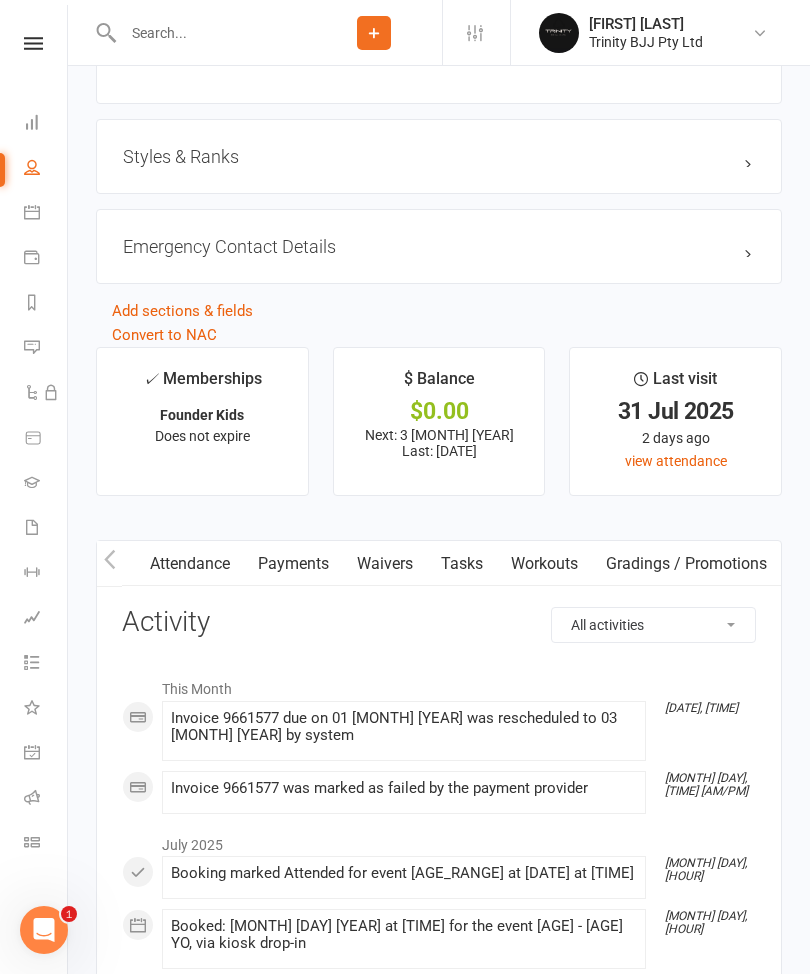 click on "Gradings / Promotions" at bounding box center (686, 564) 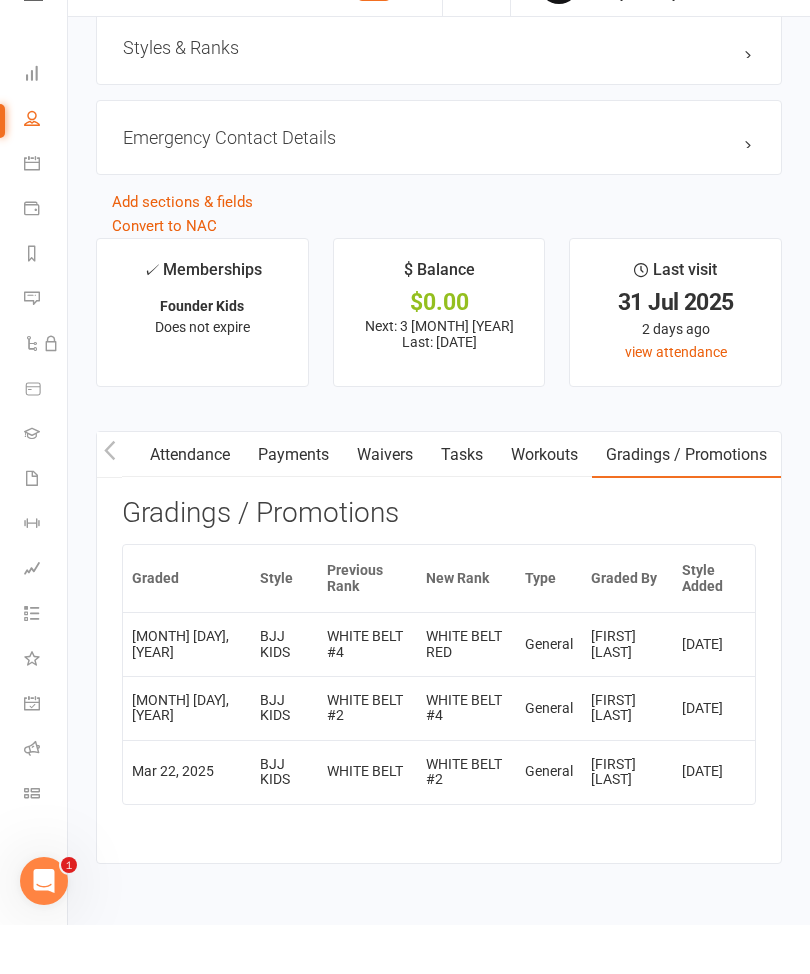 scroll, scrollTop: 1593, scrollLeft: 0, axis: vertical 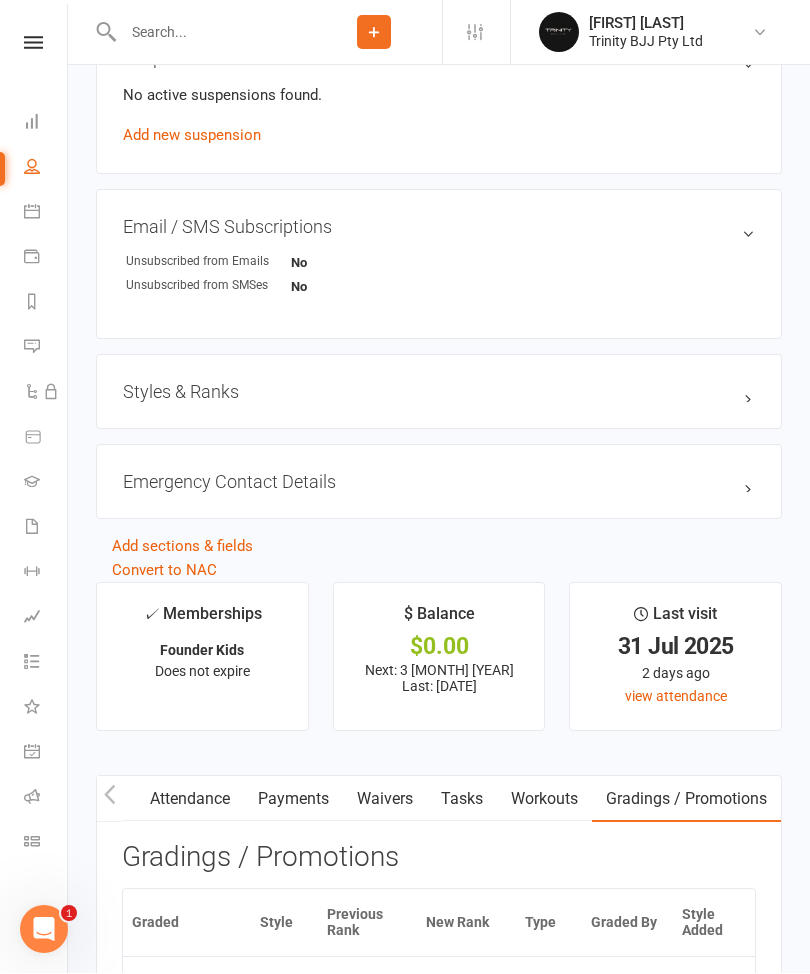 click on "Styles & Ranks" at bounding box center (439, 392) 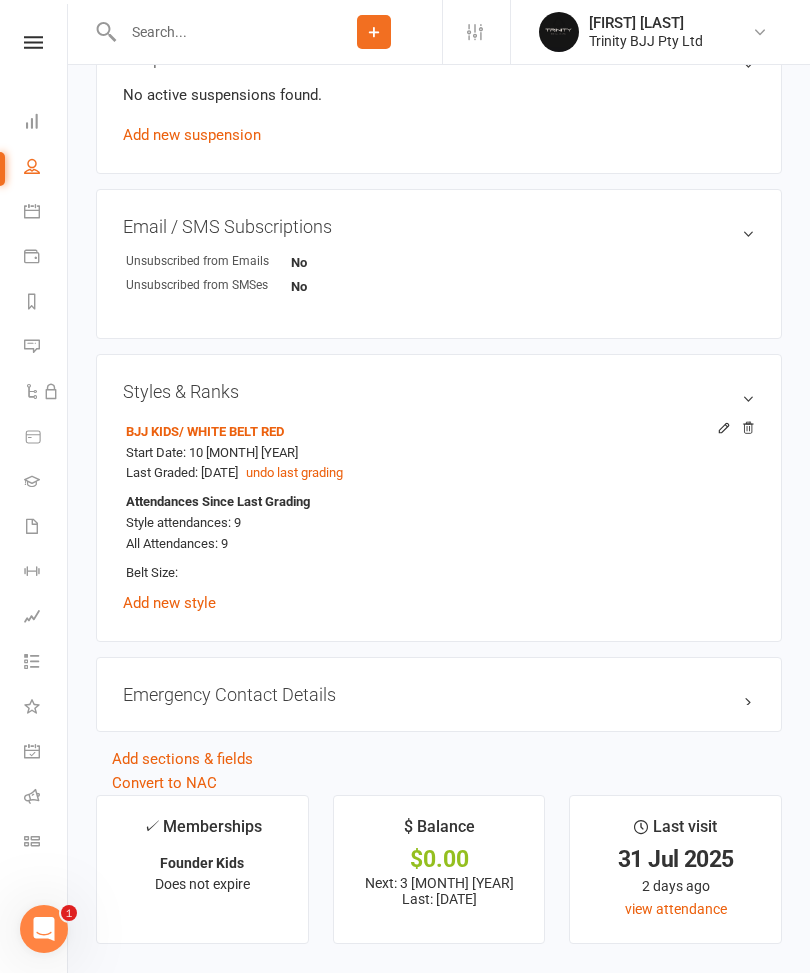 scroll, scrollTop: 1298, scrollLeft: 0, axis: vertical 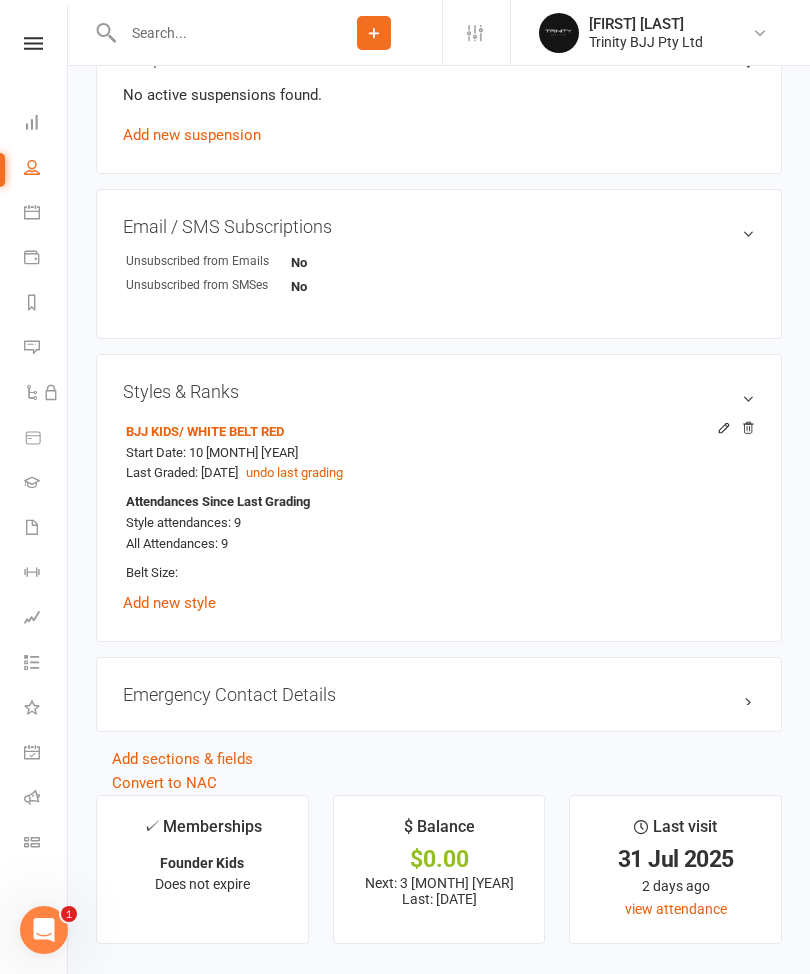 click on "undo last grading" at bounding box center [294, 473] 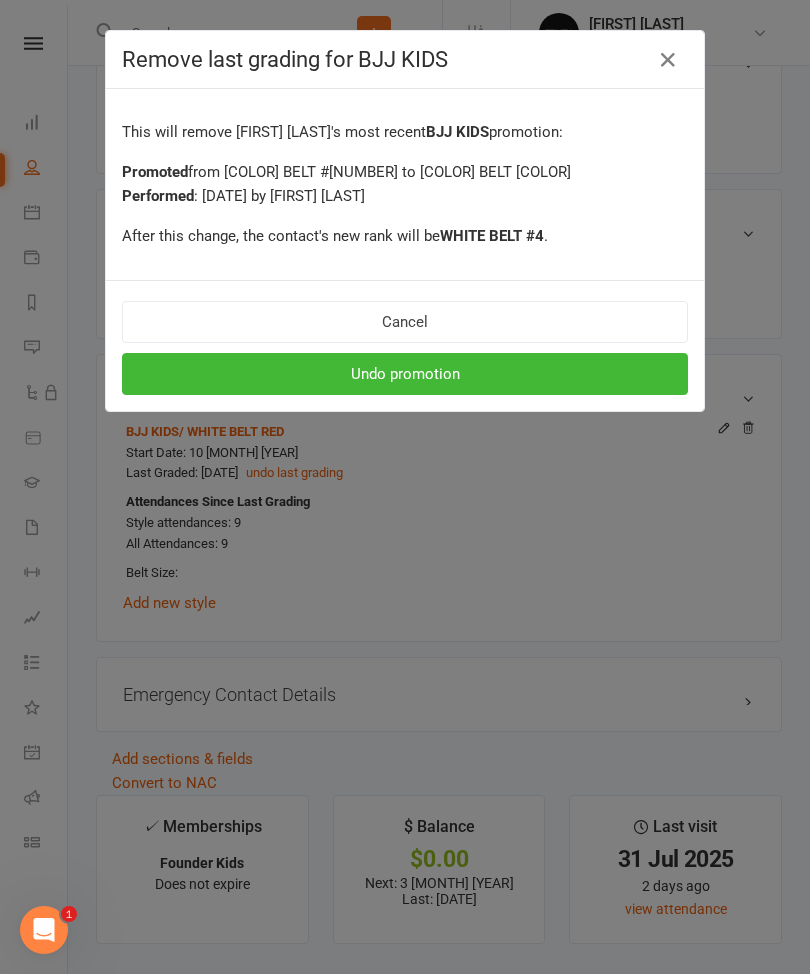 click on "Undo promotion" at bounding box center (405, 374) 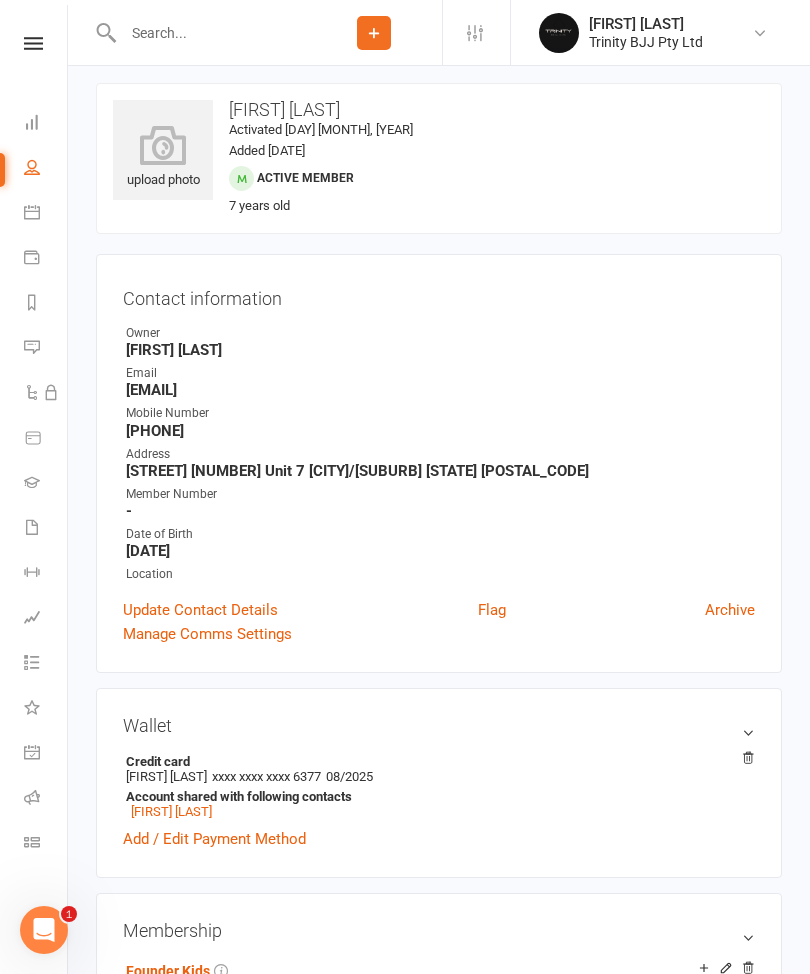 scroll, scrollTop: 0, scrollLeft: 0, axis: both 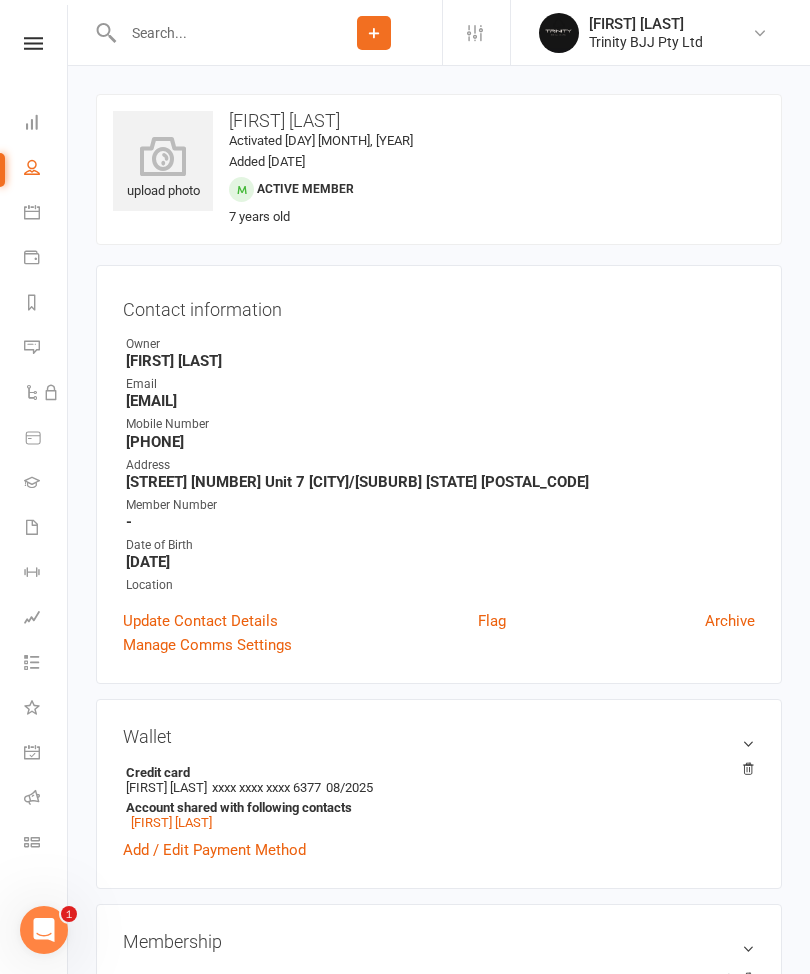 click on "People" at bounding box center [46, 169] 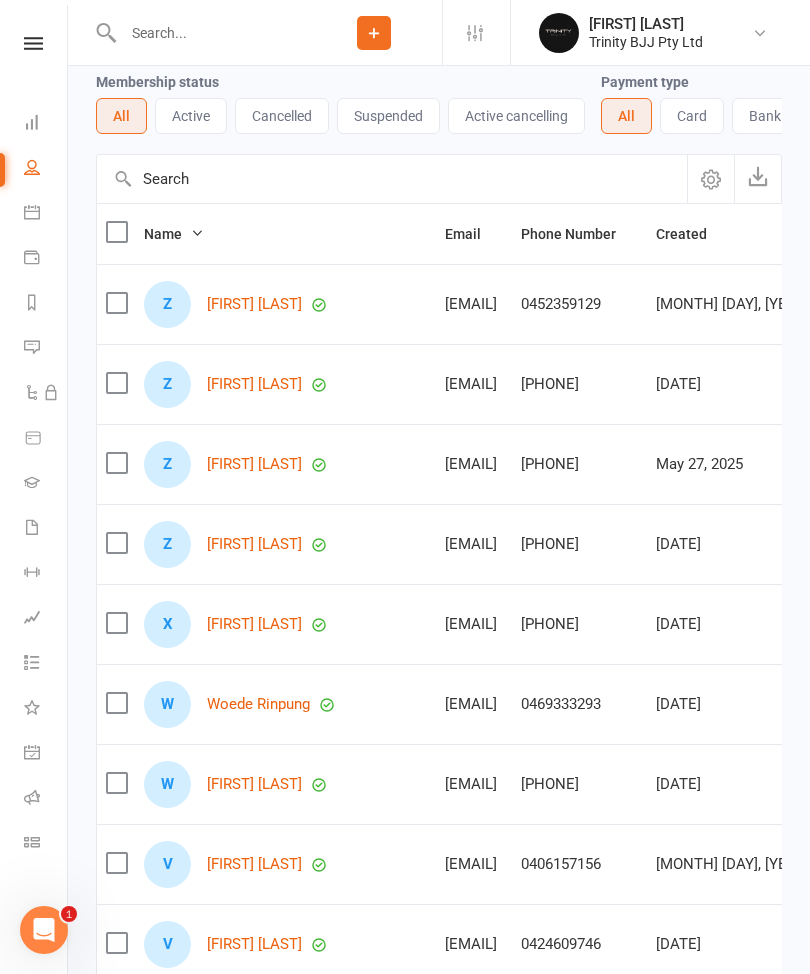 scroll, scrollTop: 0, scrollLeft: 0, axis: both 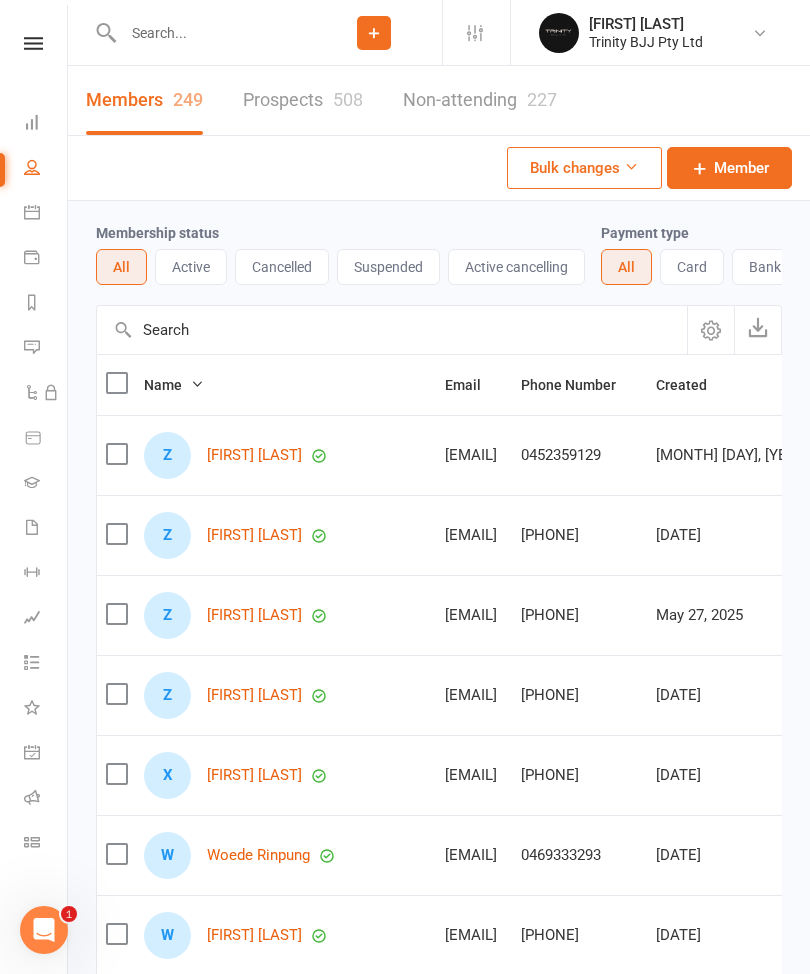 click at bounding box center [32, 482] 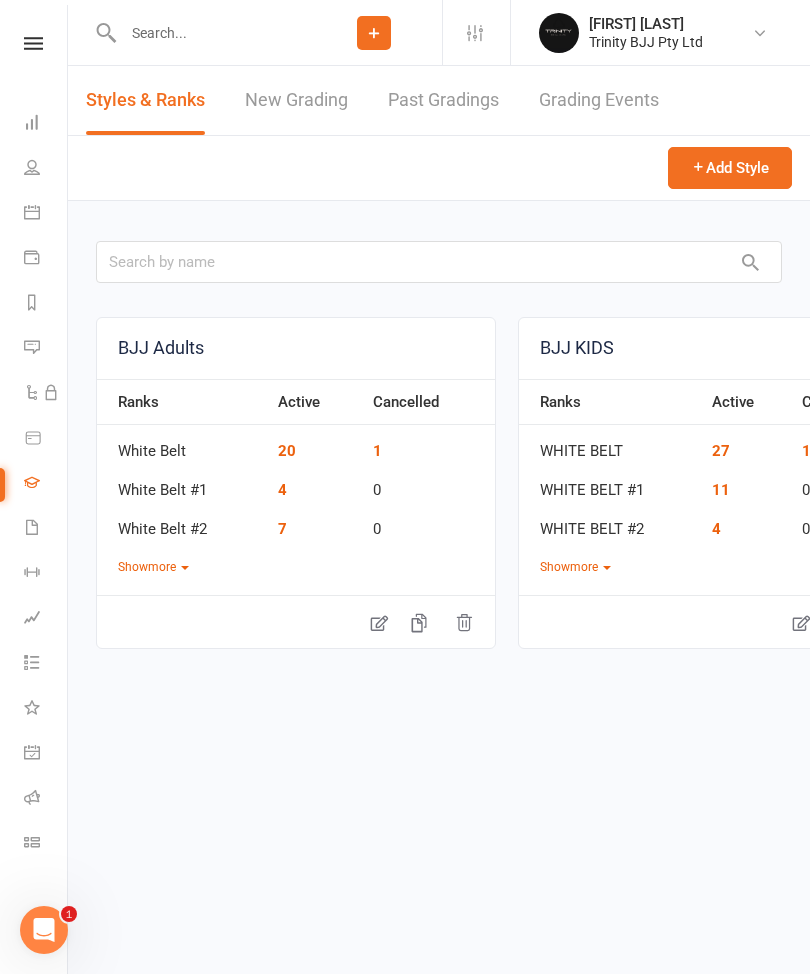 click on "New Grading" at bounding box center (296, 100) 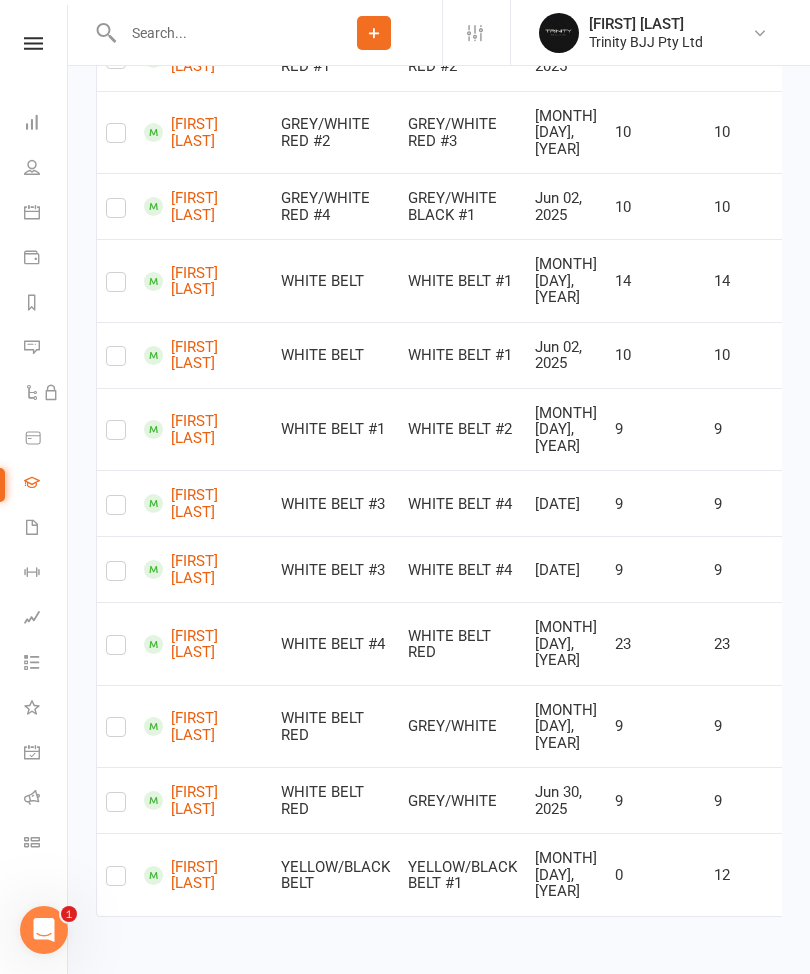 scroll, scrollTop: 1429, scrollLeft: 0, axis: vertical 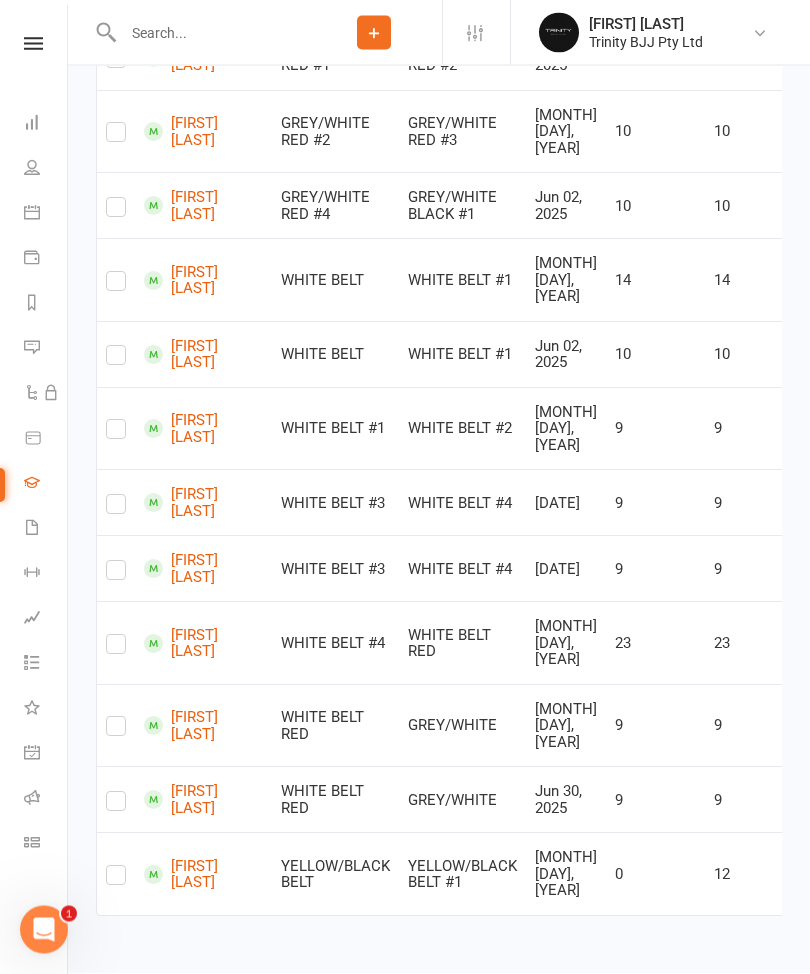 click at bounding box center [116, 643] 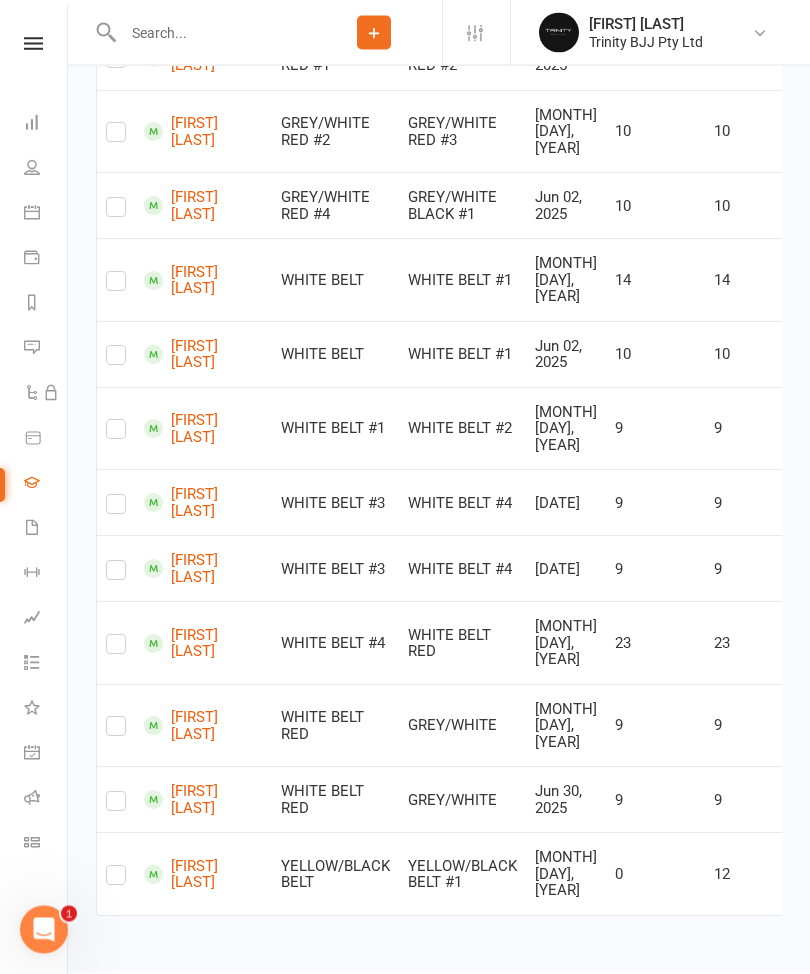 click at bounding box center (116, 649) 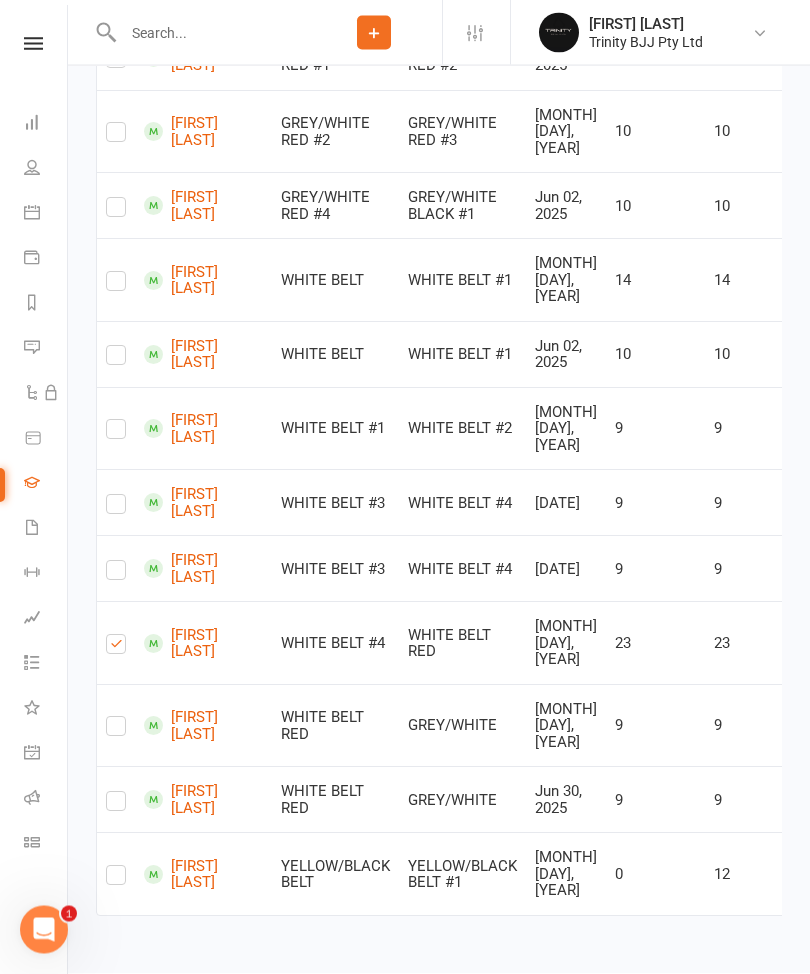 checkbox on "true" 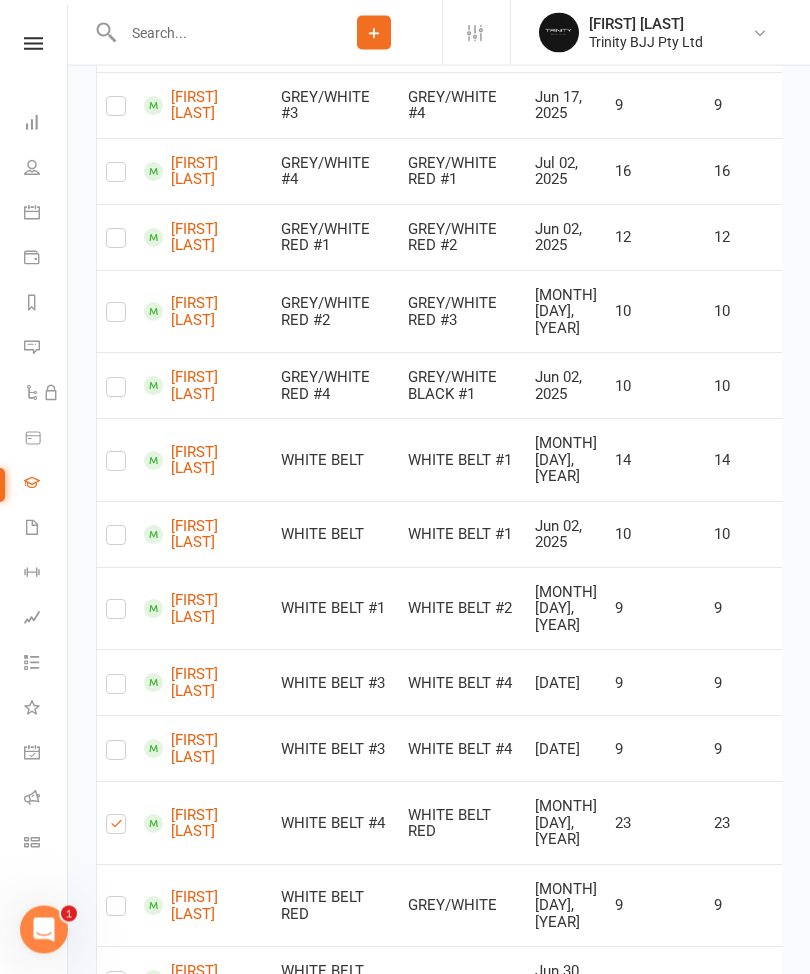 scroll, scrollTop: 1214, scrollLeft: 0, axis: vertical 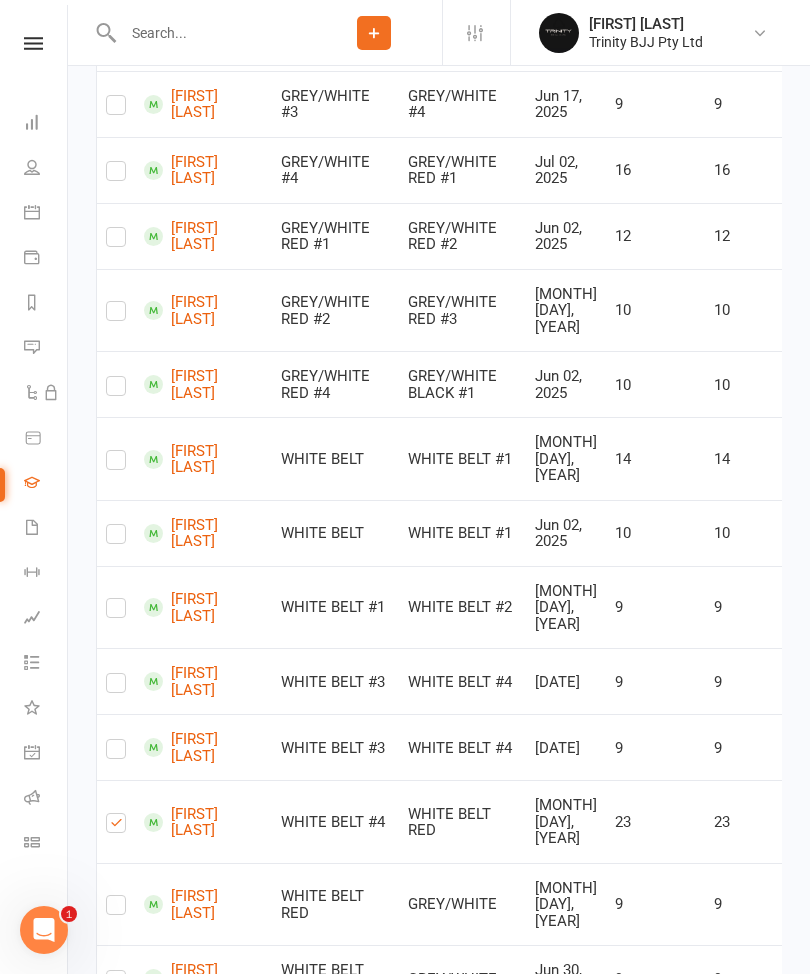 click at bounding box center [116, 538] 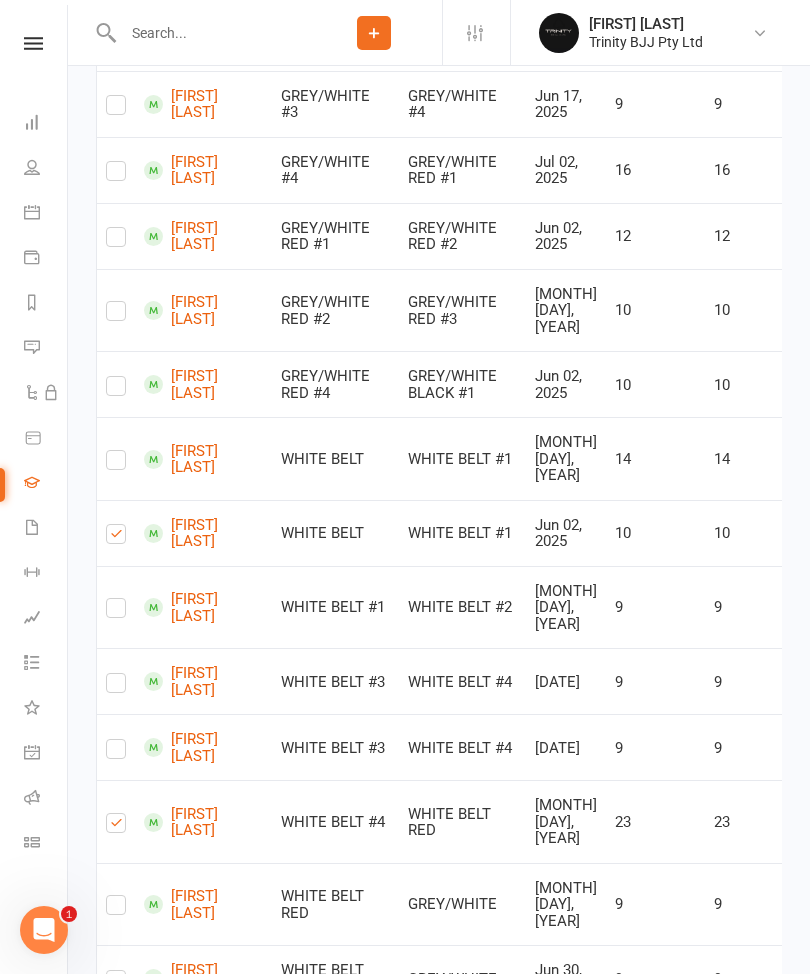 checkbox on "true" 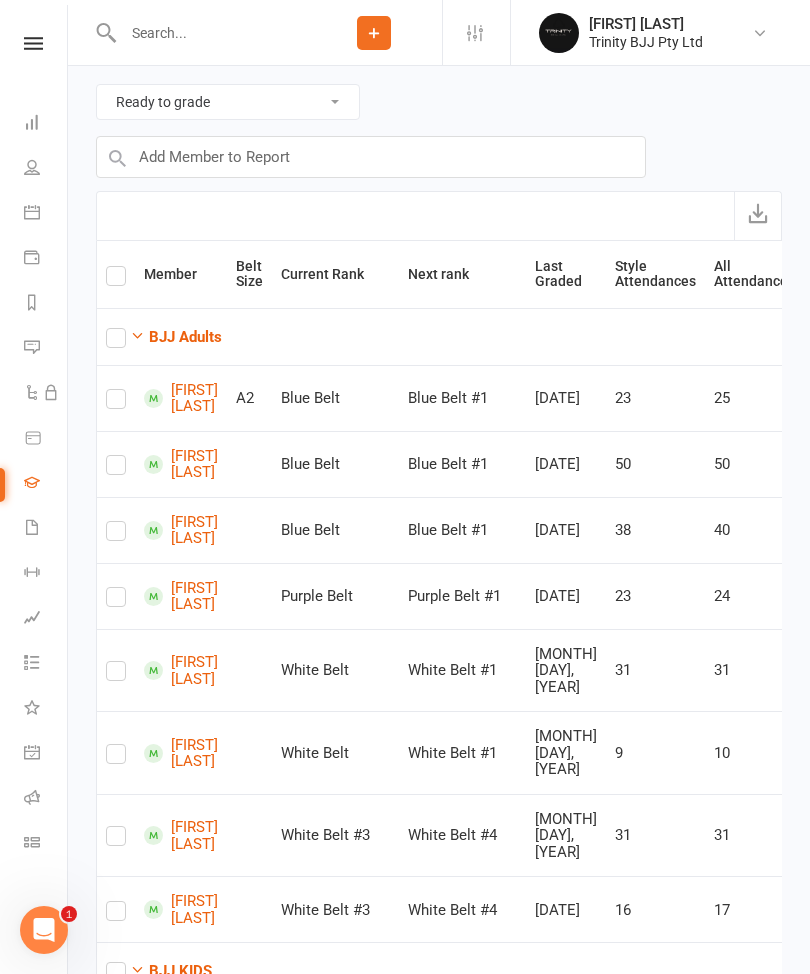 scroll, scrollTop: 0, scrollLeft: 0, axis: both 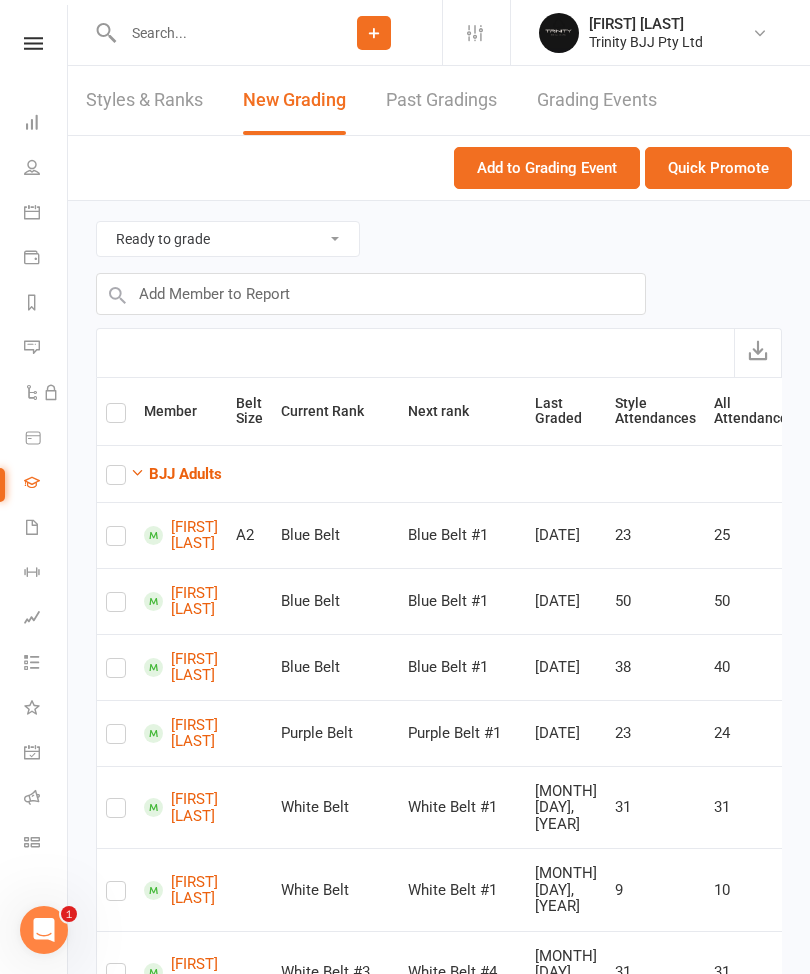 click on "Quick Promote" at bounding box center [718, 168] 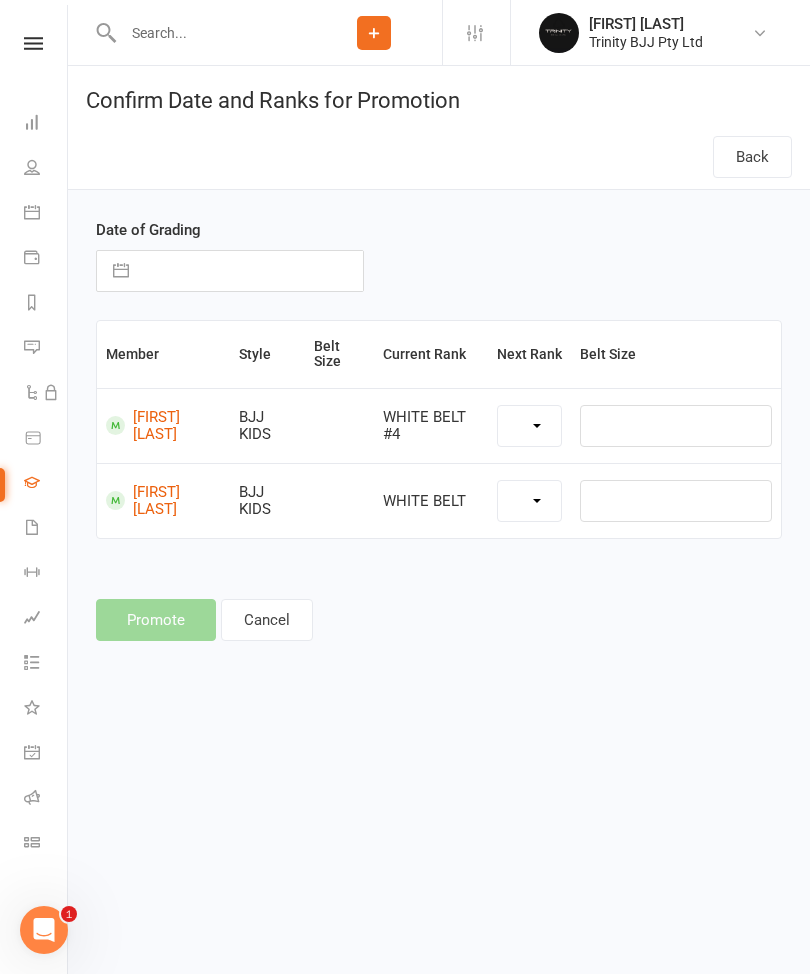select on "39738" 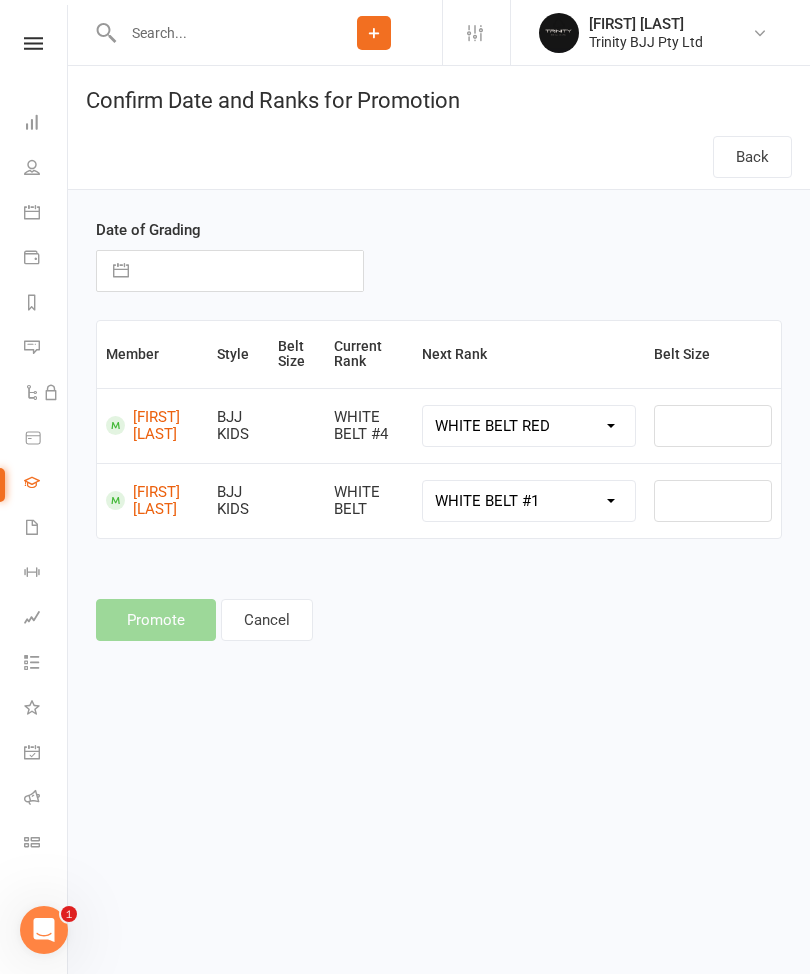 click at bounding box center [121, 271] 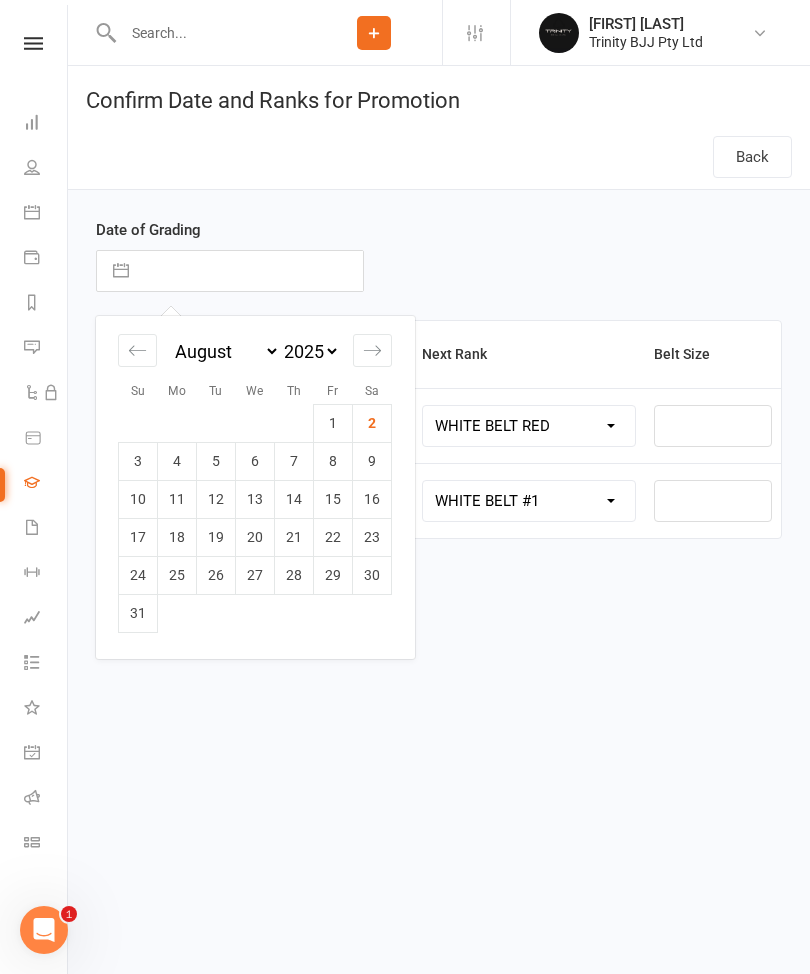 click 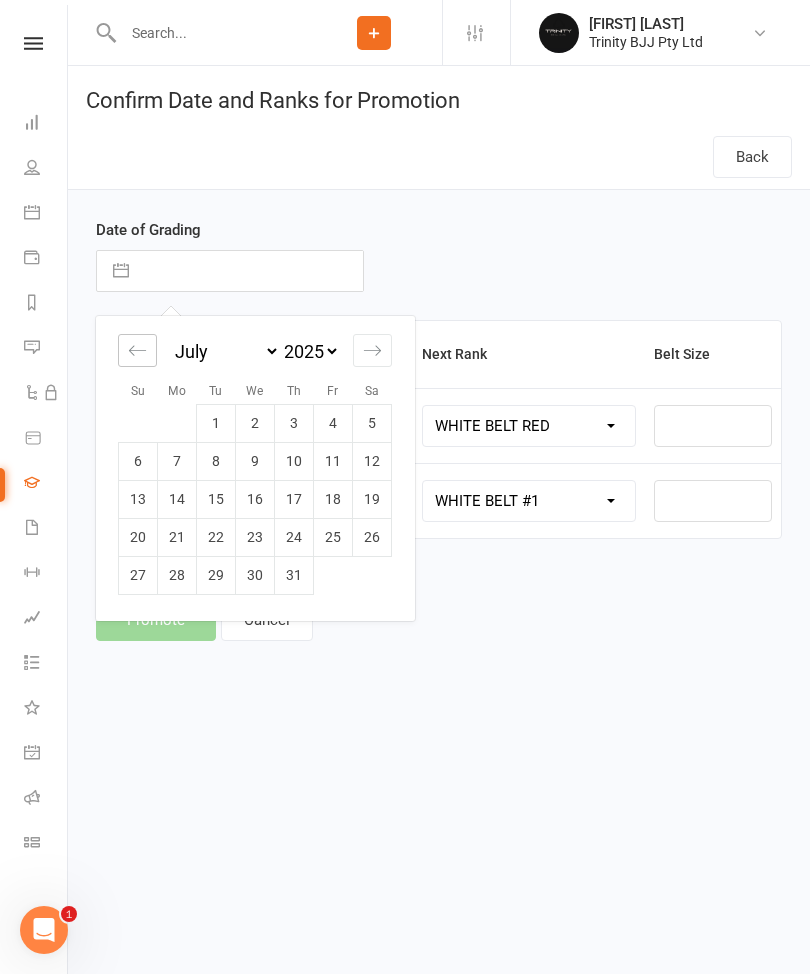 click 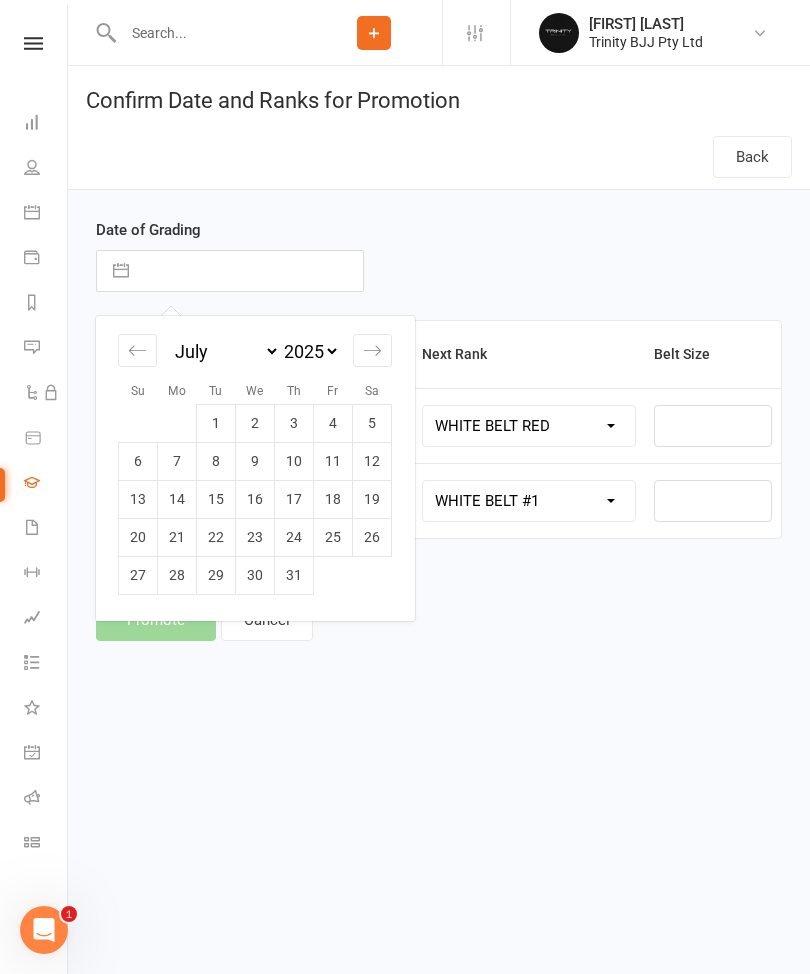 select on "4" 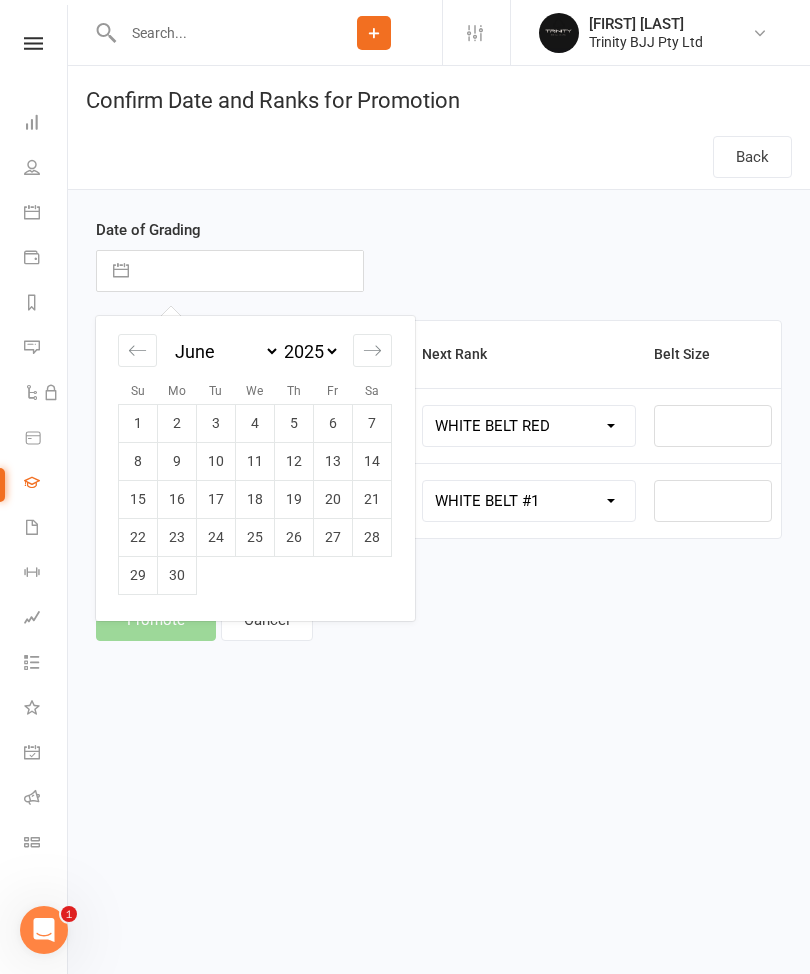 click on "Confirm Date and Ranks for Promotion Back" at bounding box center (439, 128) 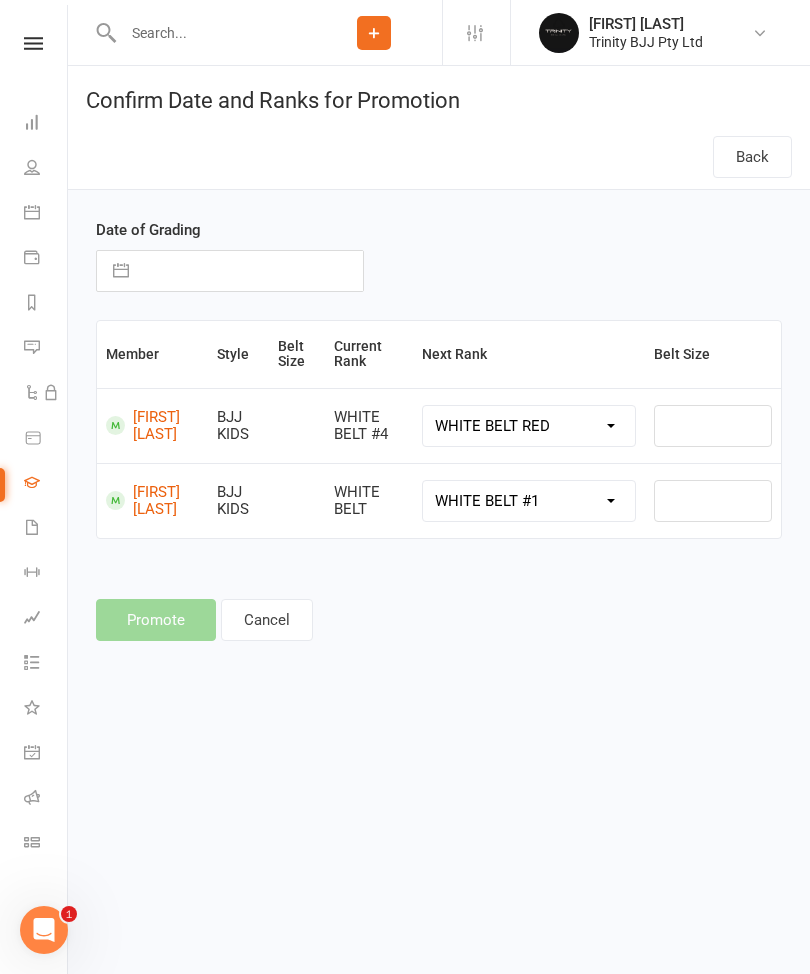 click on "[FIRST] [LAST]" at bounding box center [152, 425] 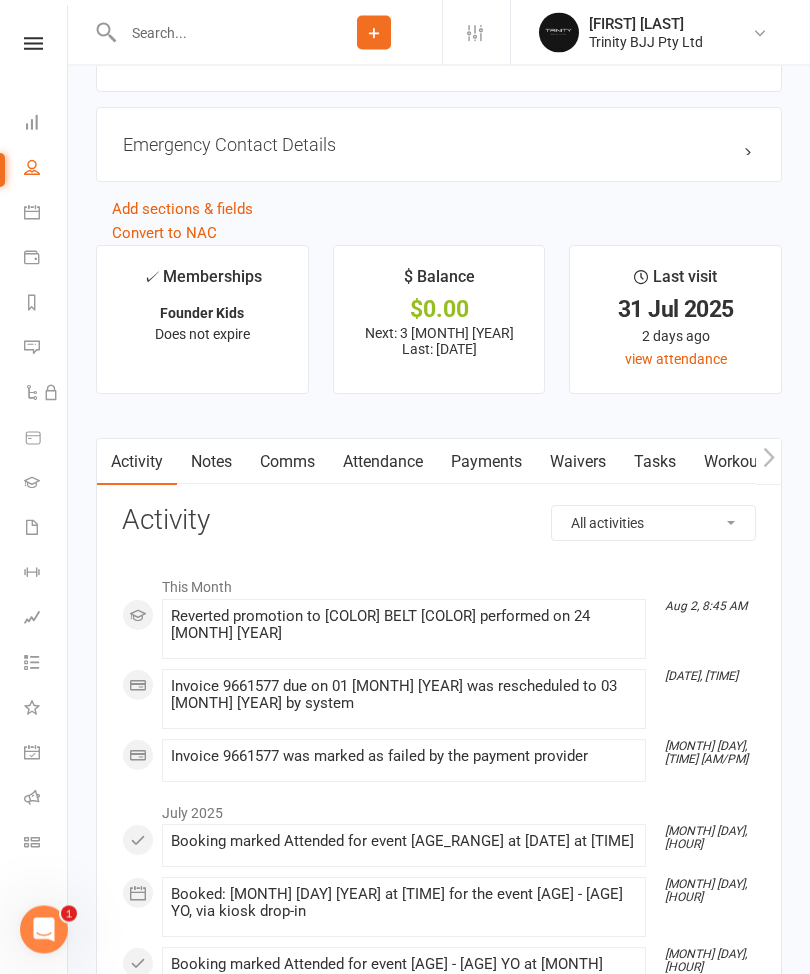 scroll, scrollTop: 1632, scrollLeft: 0, axis: vertical 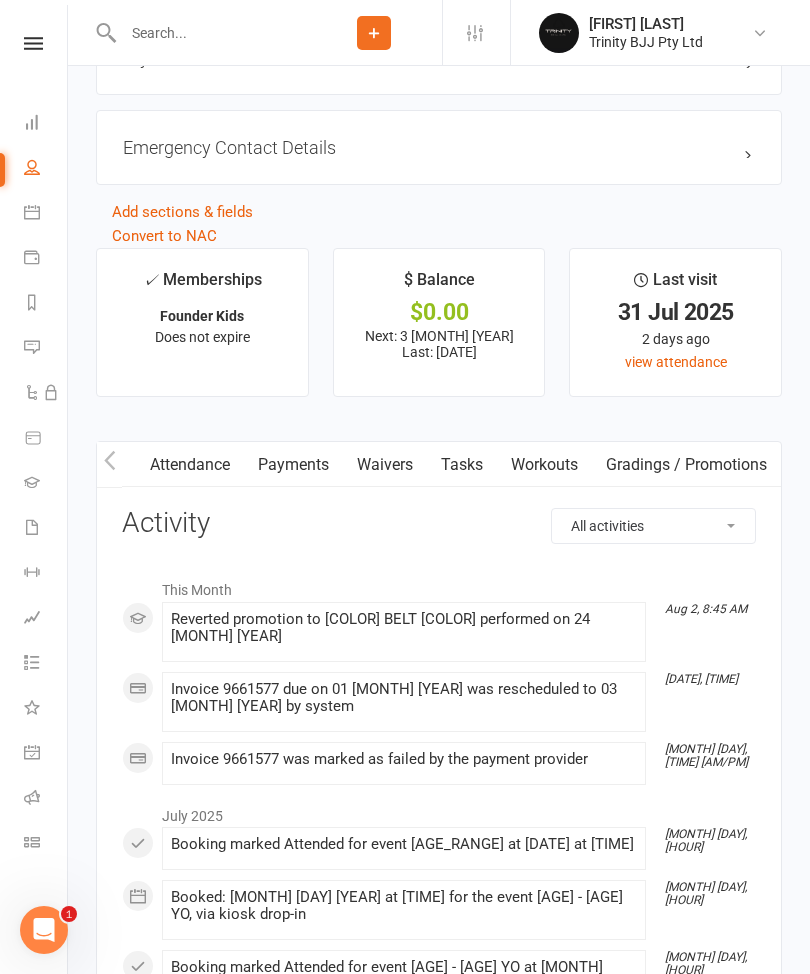 click on "Gradings / Promotions" at bounding box center [686, 465] 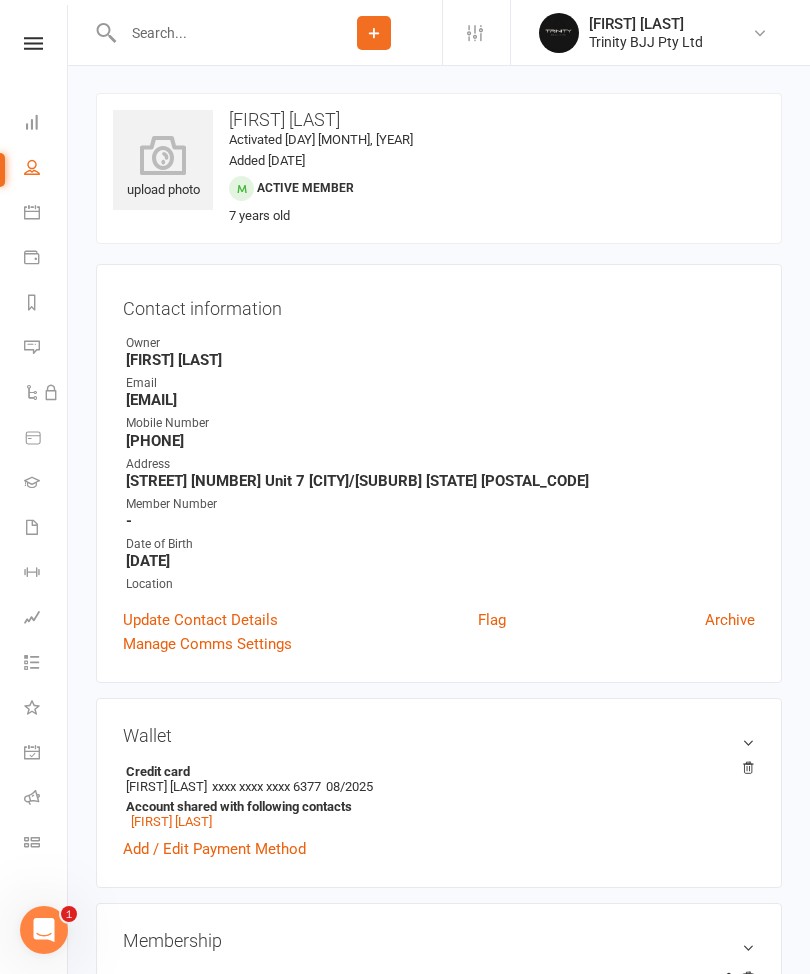 scroll, scrollTop: 0, scrollLeft: 0, axis: both 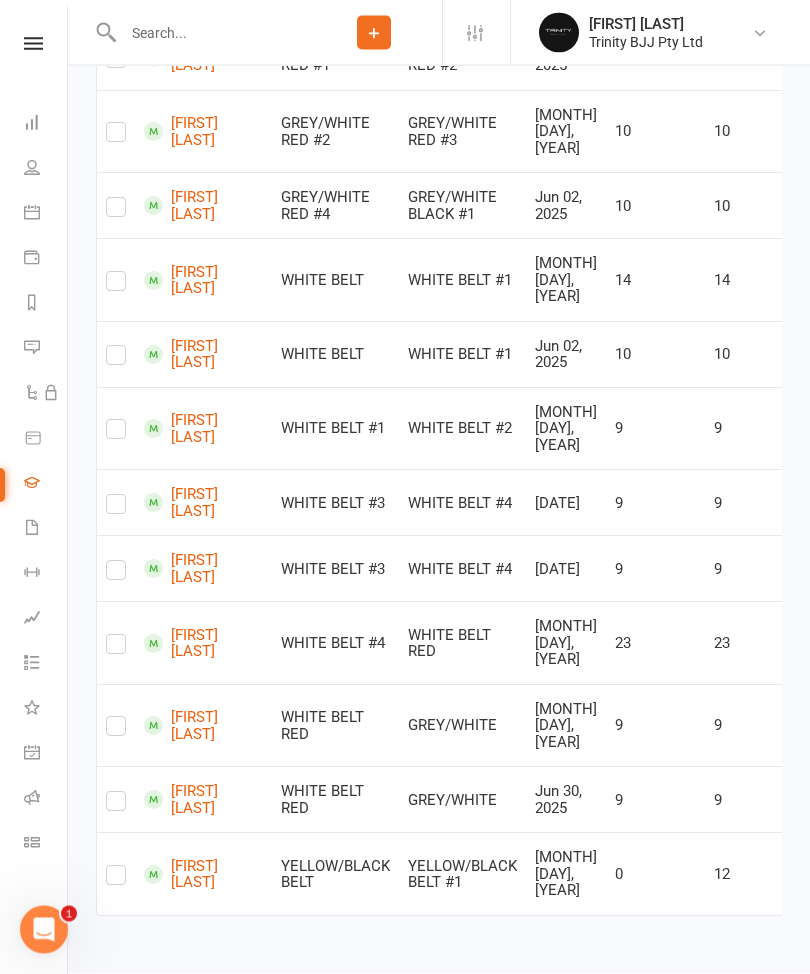 click at bounding box center [116, 649] 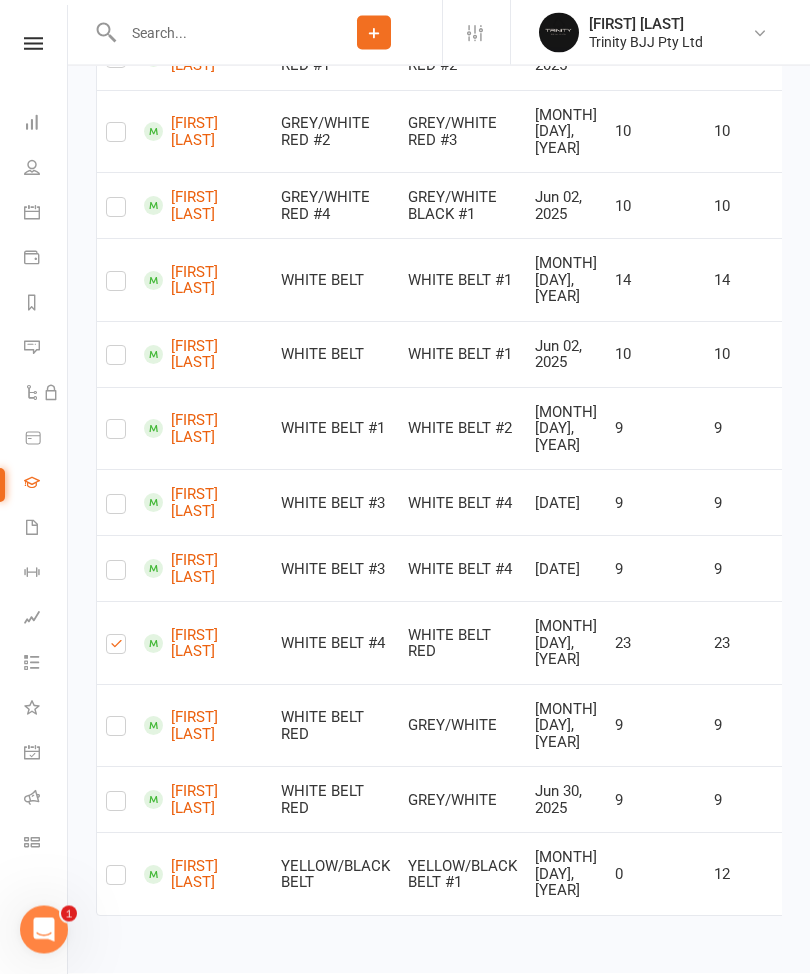 checkbox on "true" 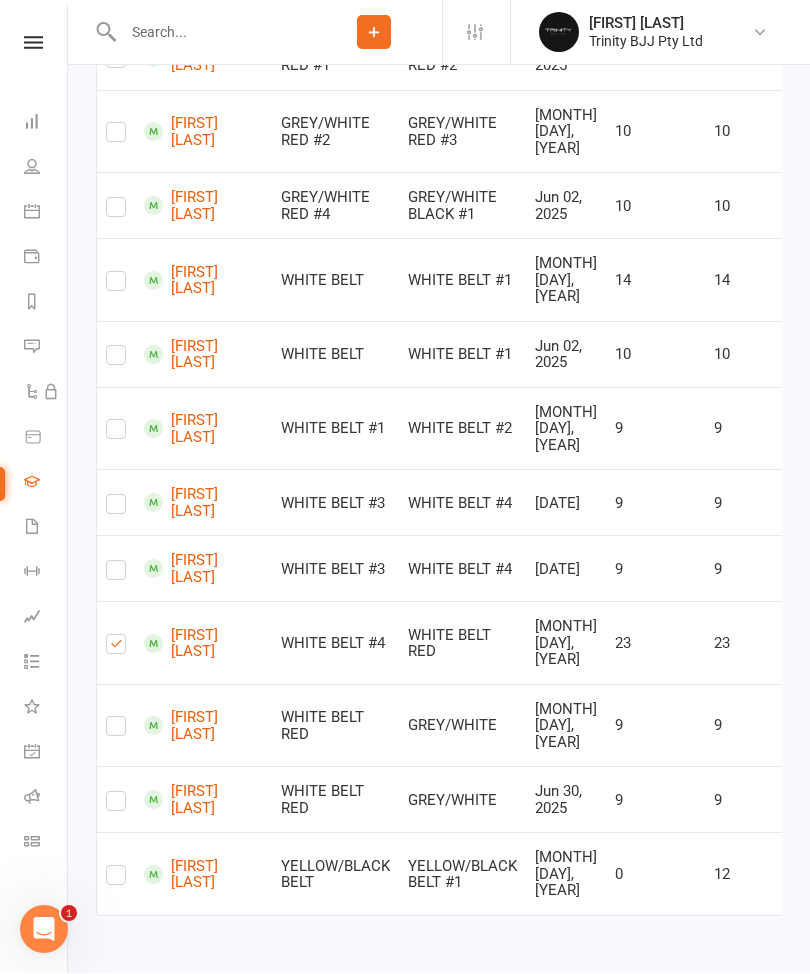 scroll, scrollTop: 0, scrollLeft: 0, axis: both 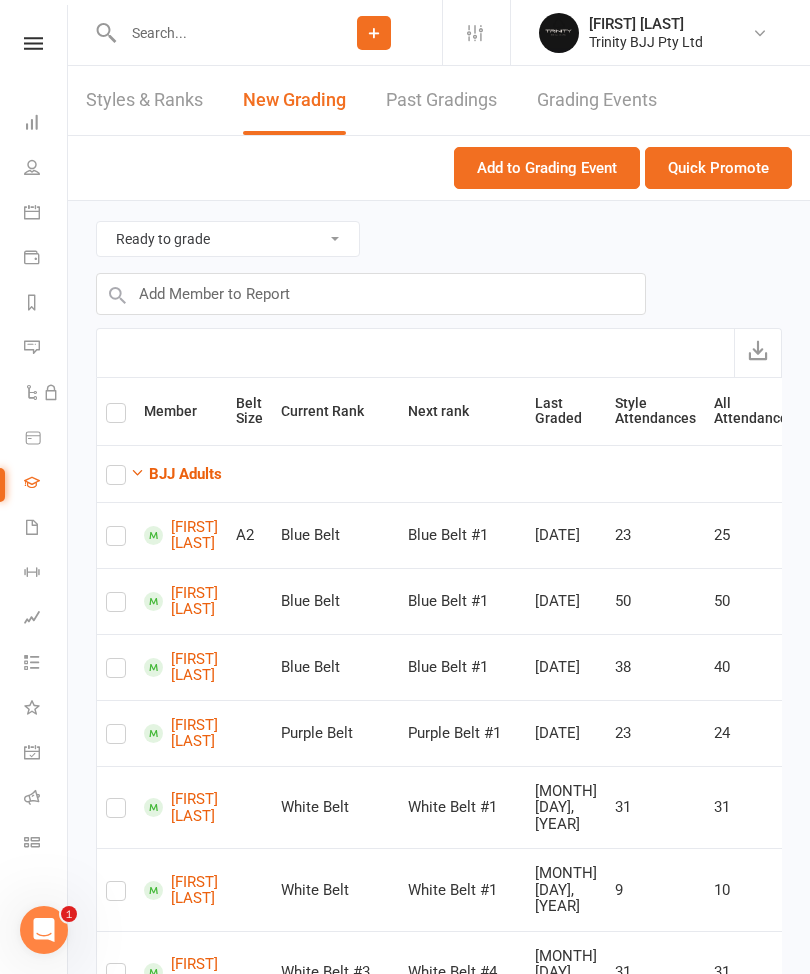 click on "Quick Promote" at bounding box center (718, 168) 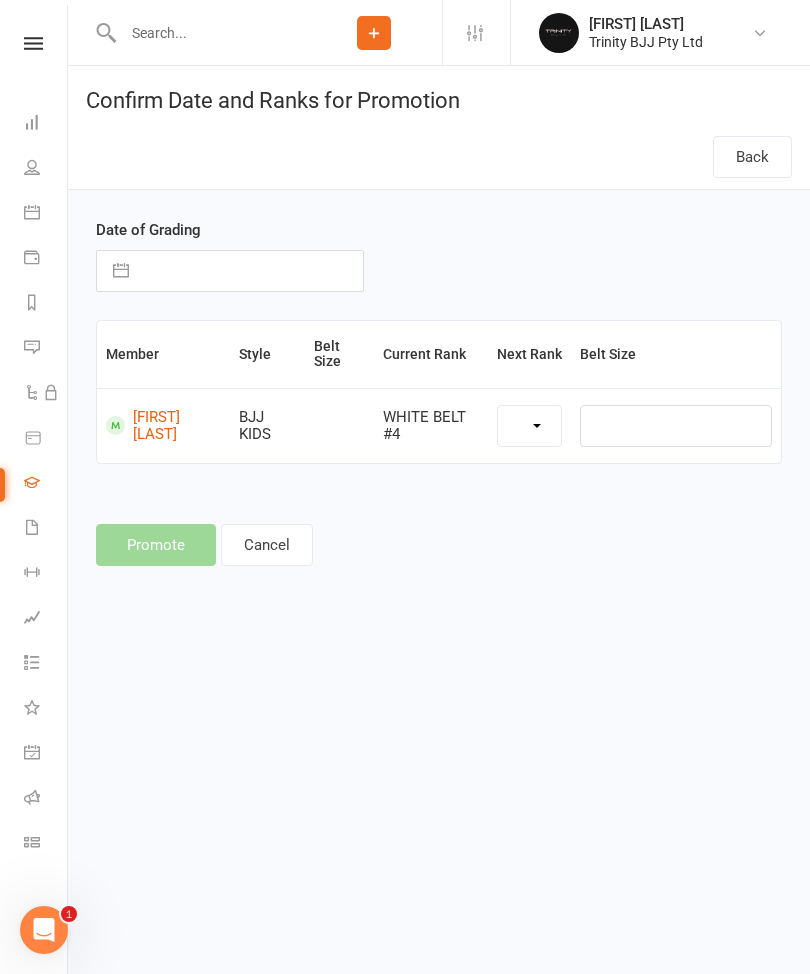 click at bounding box center (251, 271) 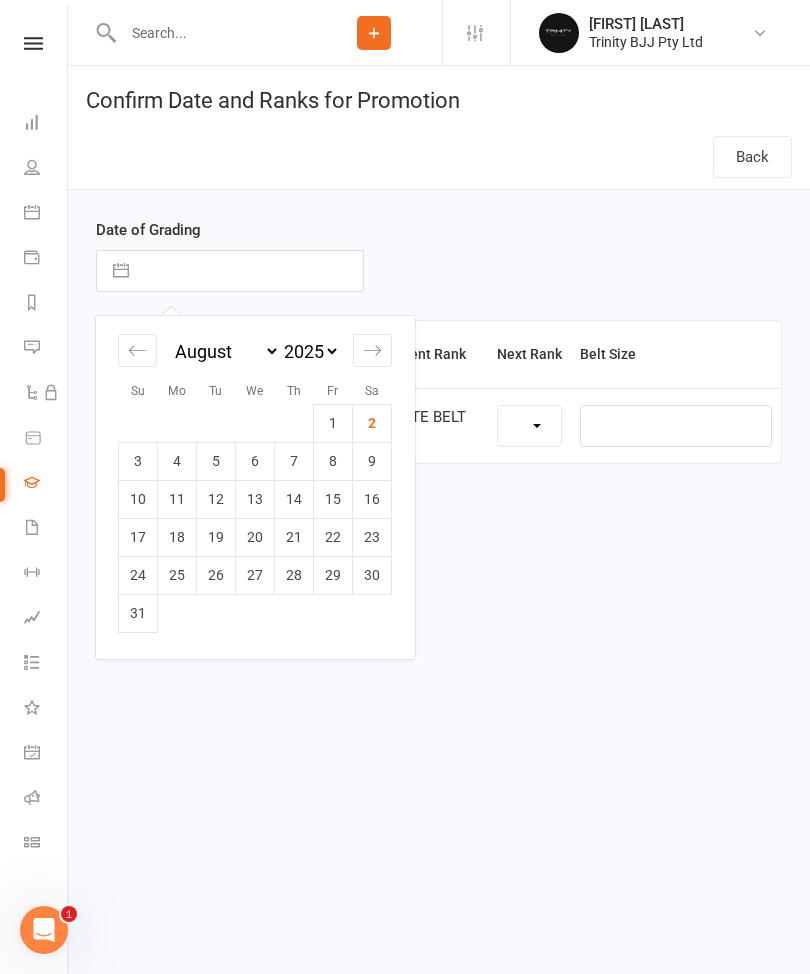 select on "39738" 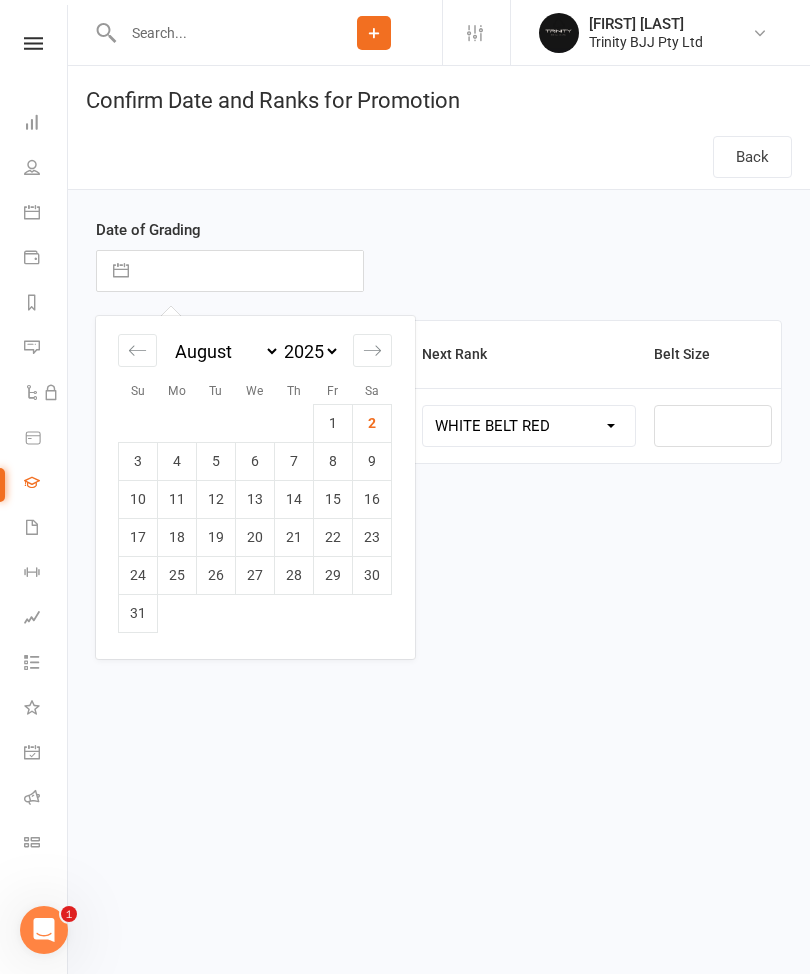 click 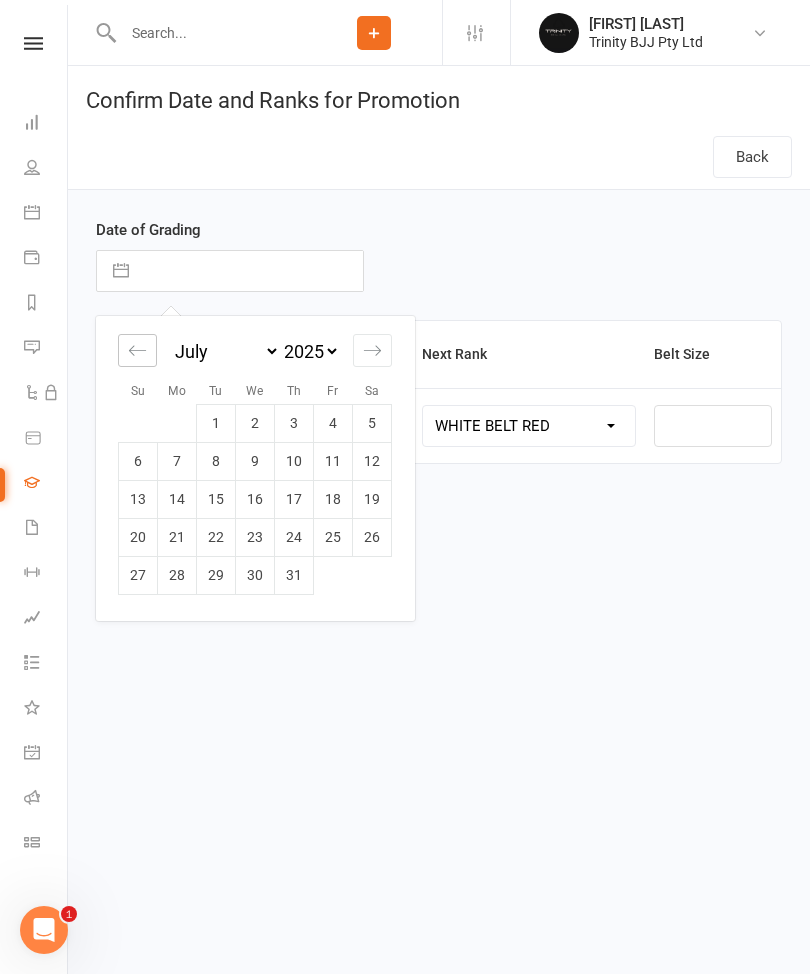 click at bounding box center (137, 350) 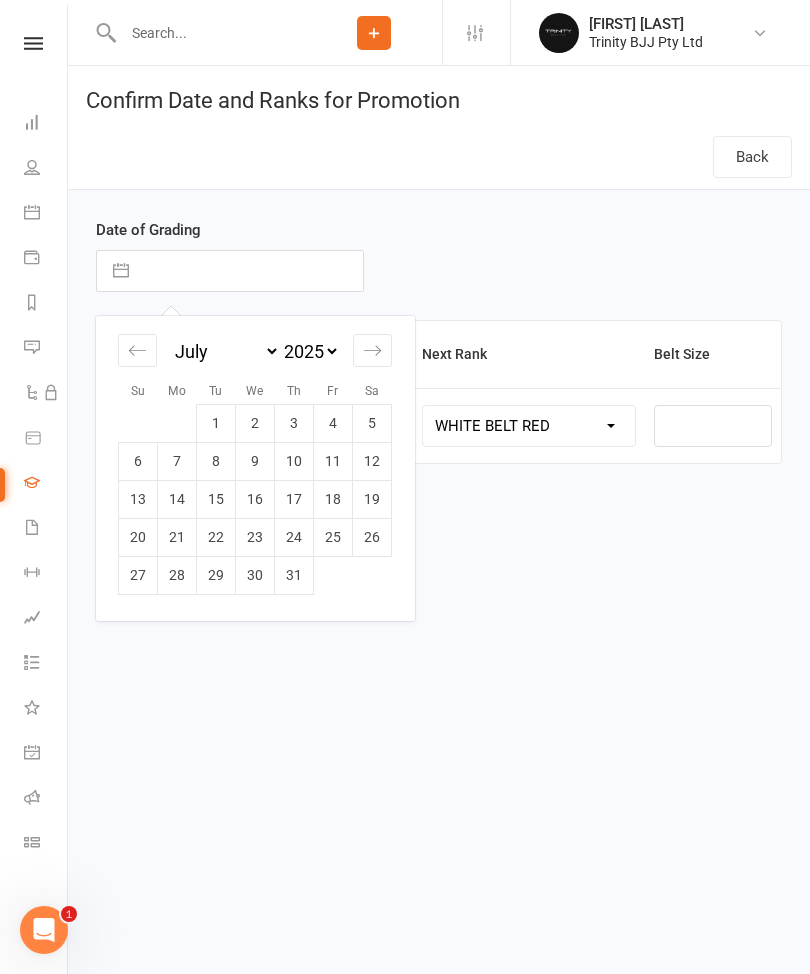 select on "4" 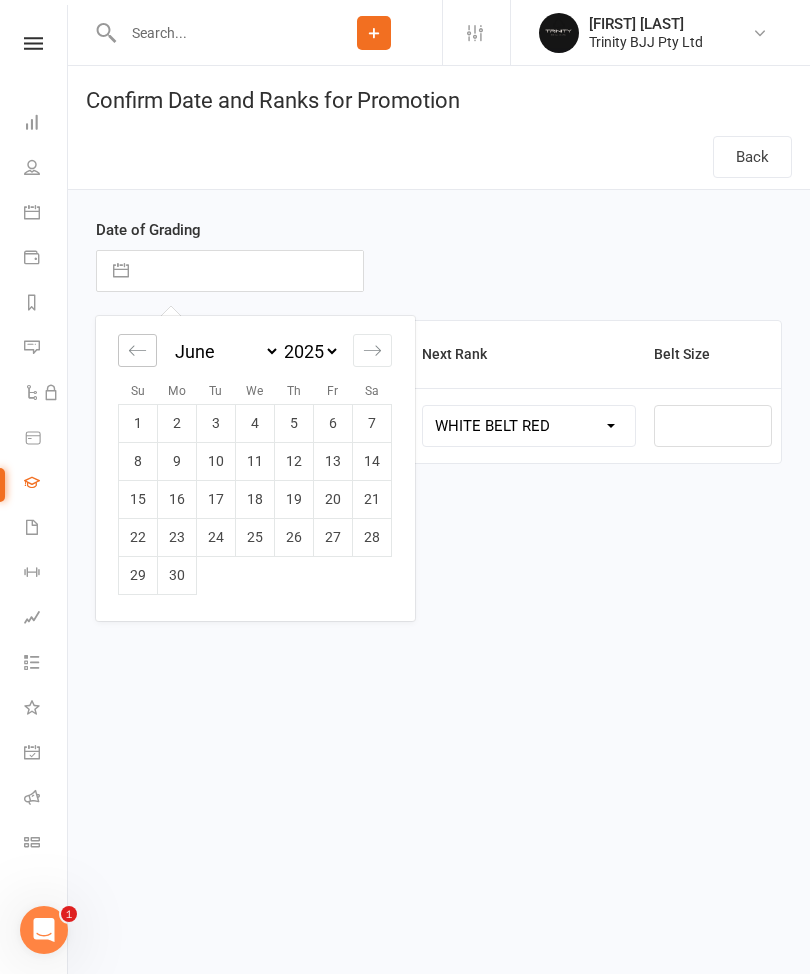 click 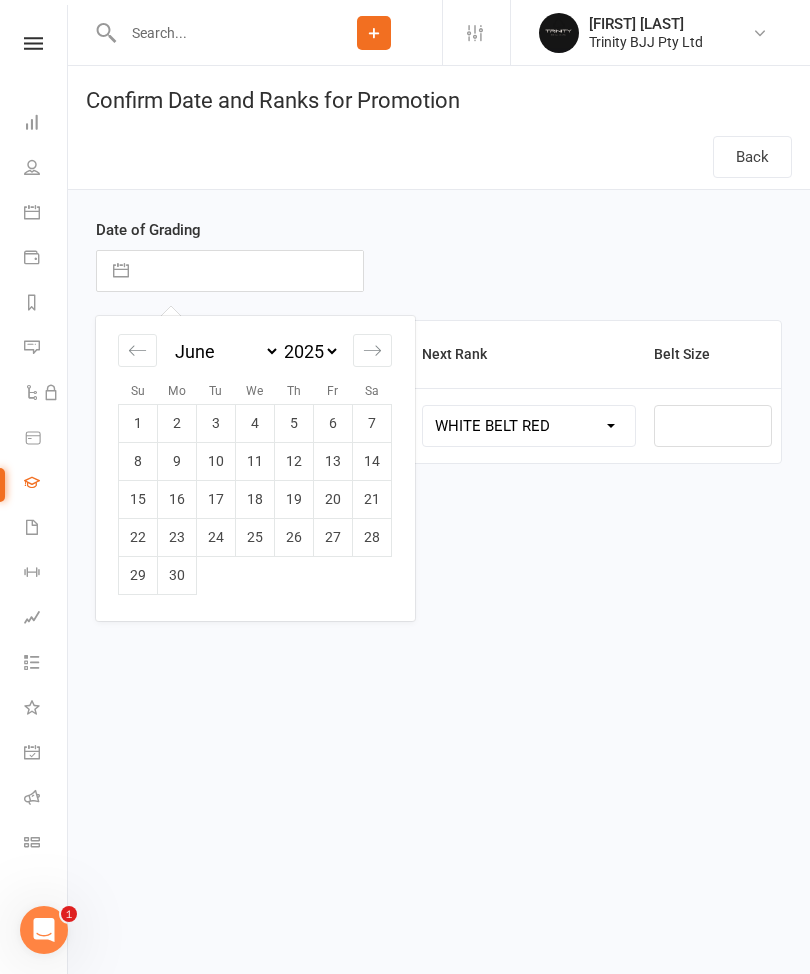select on "3" 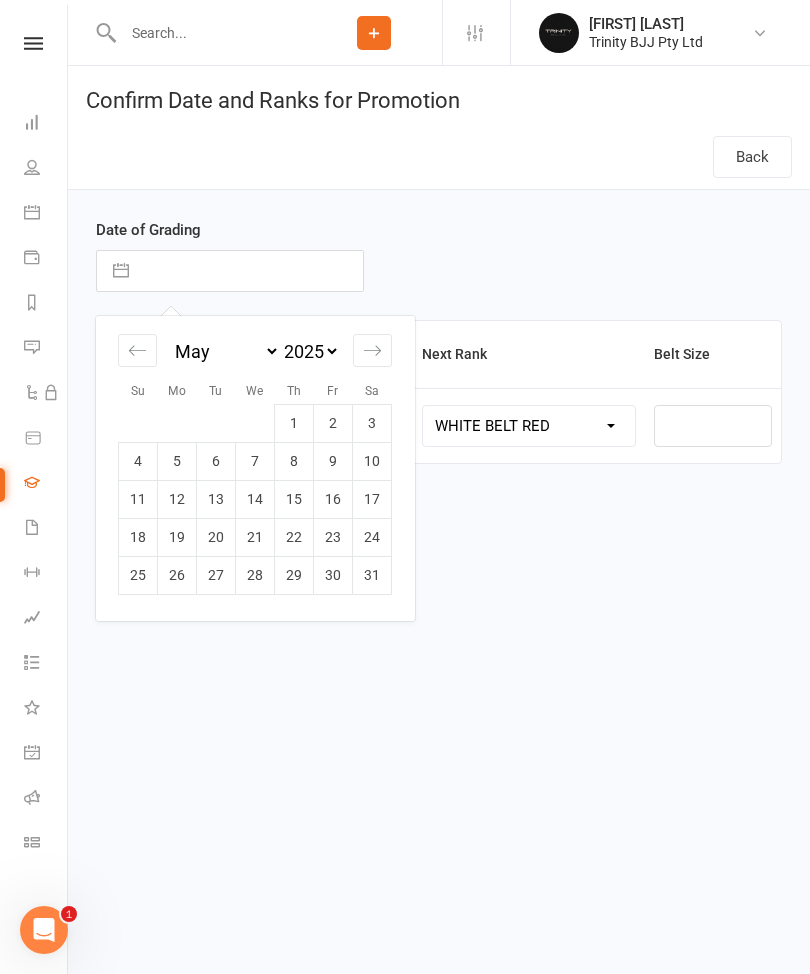 click on "14" at bounding box center [255, 499] 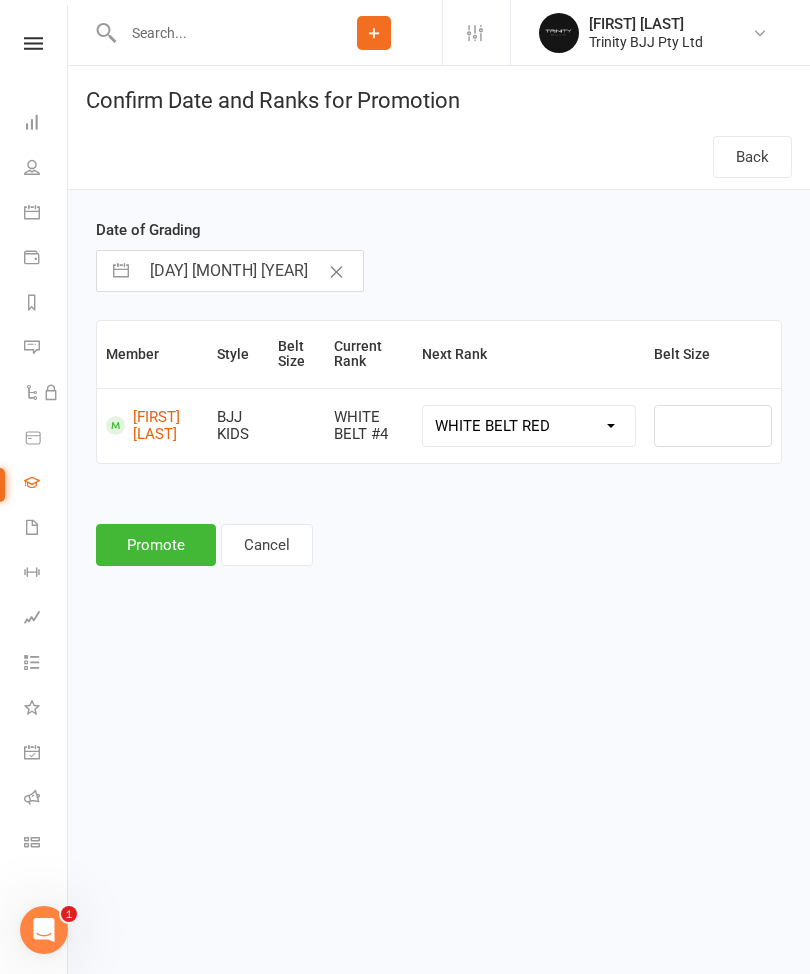click on "Promote" at bounding box center [156, 545] 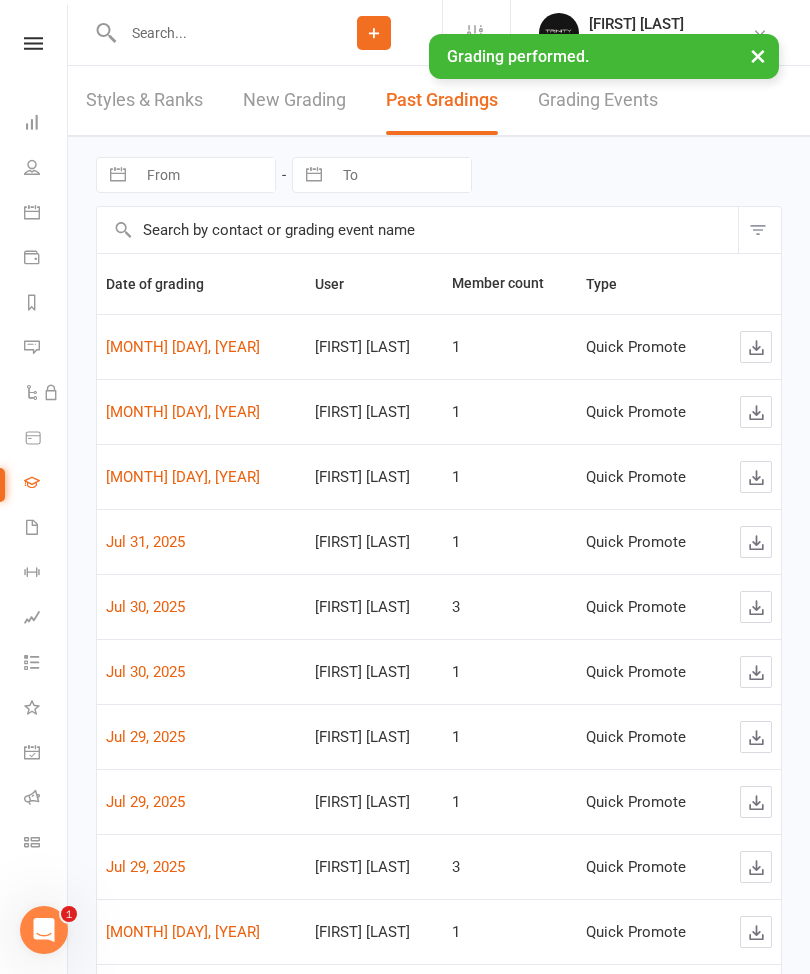 click on "Styles & Ranks" at bounding box center (144, 100) 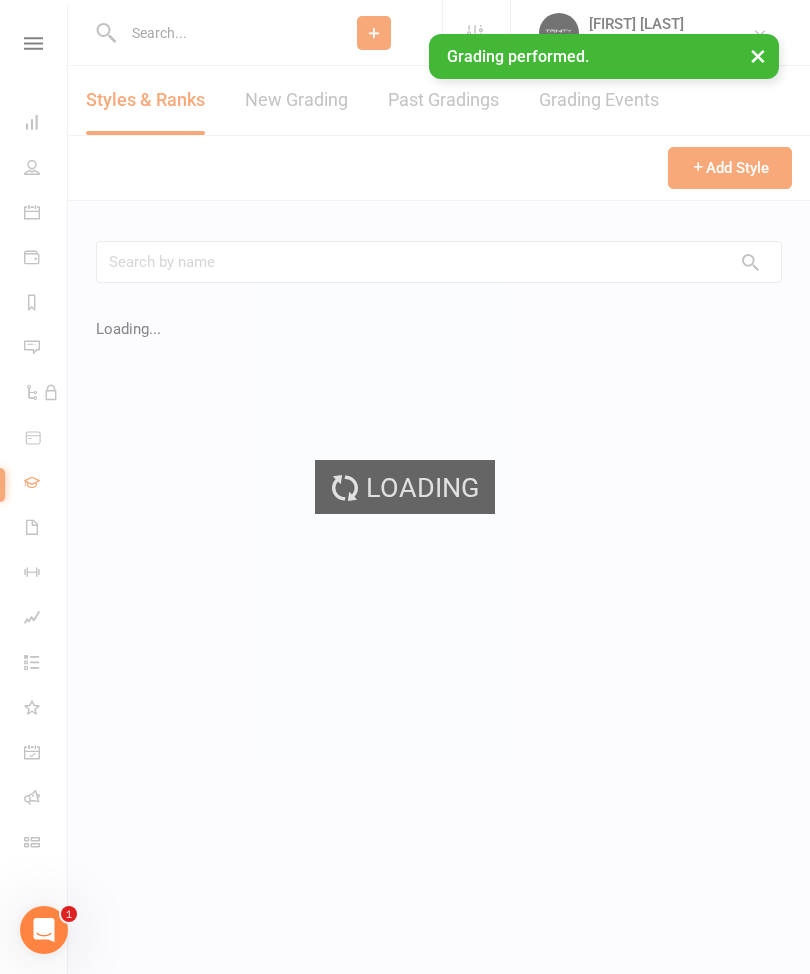 click on "New Grading" at bounding box center (296, 100) 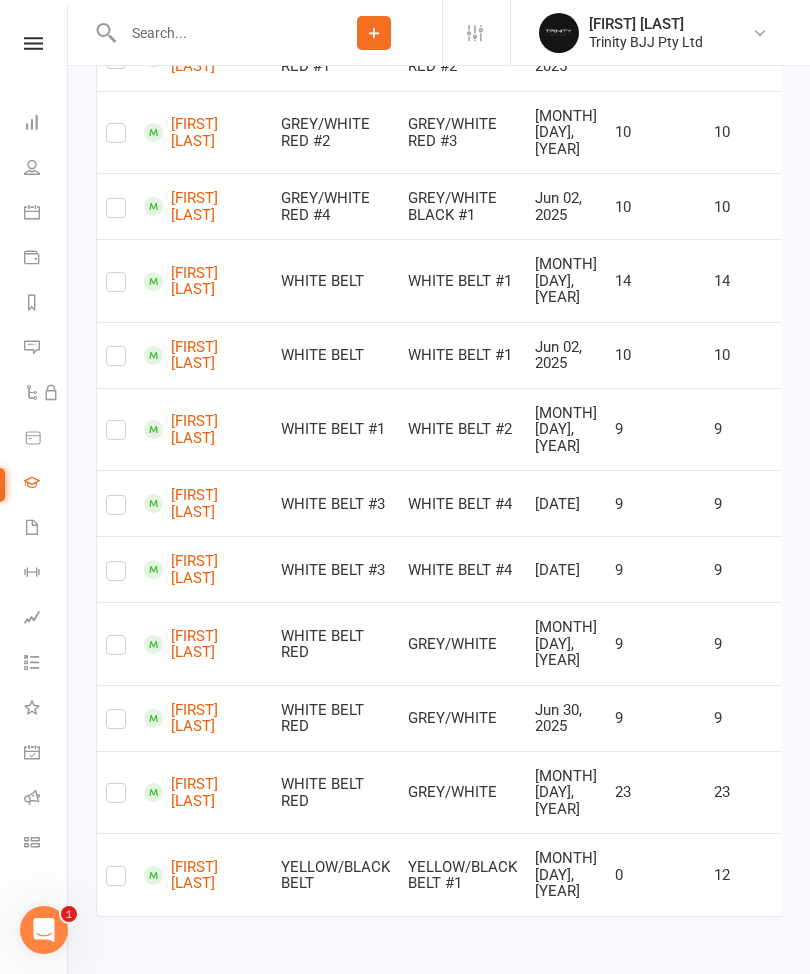 scroll, scrollTop: 1398, scrollLeft: 0, axis: vertical 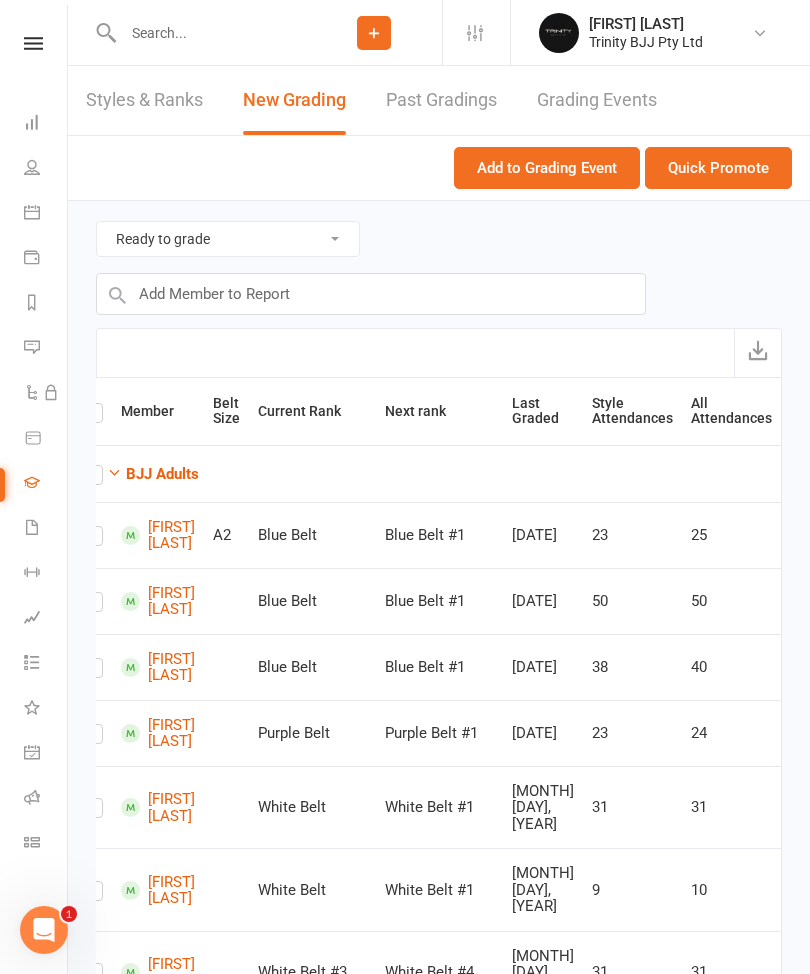click on "Quick Promote" at bounding box center [718, 168] 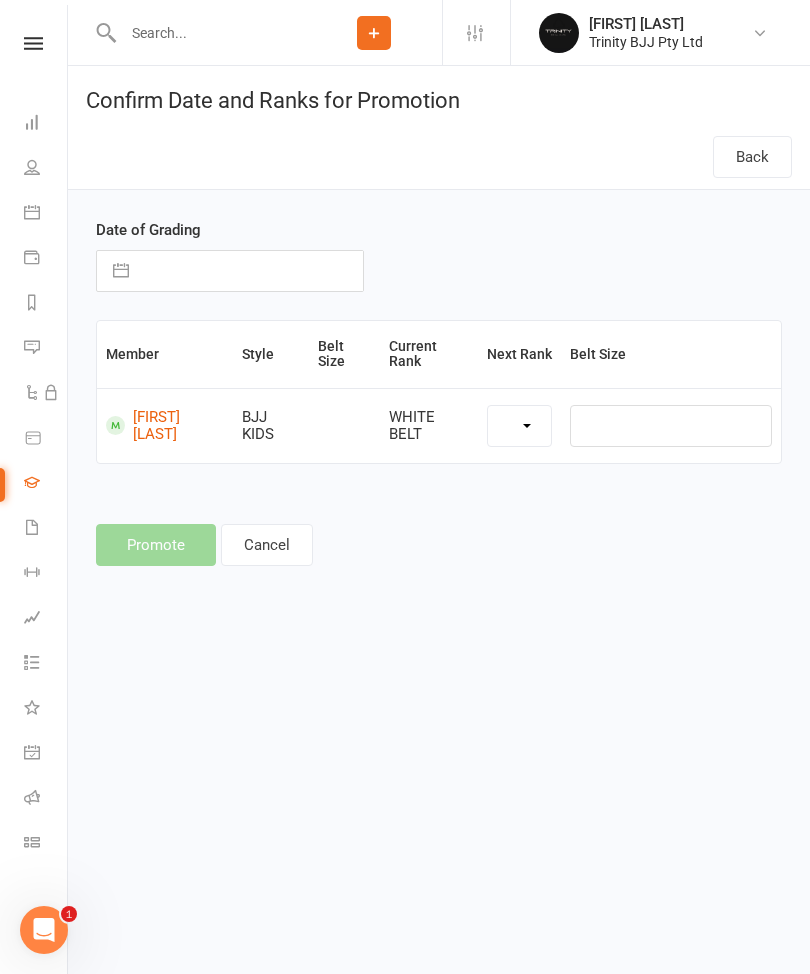 select on "39734" 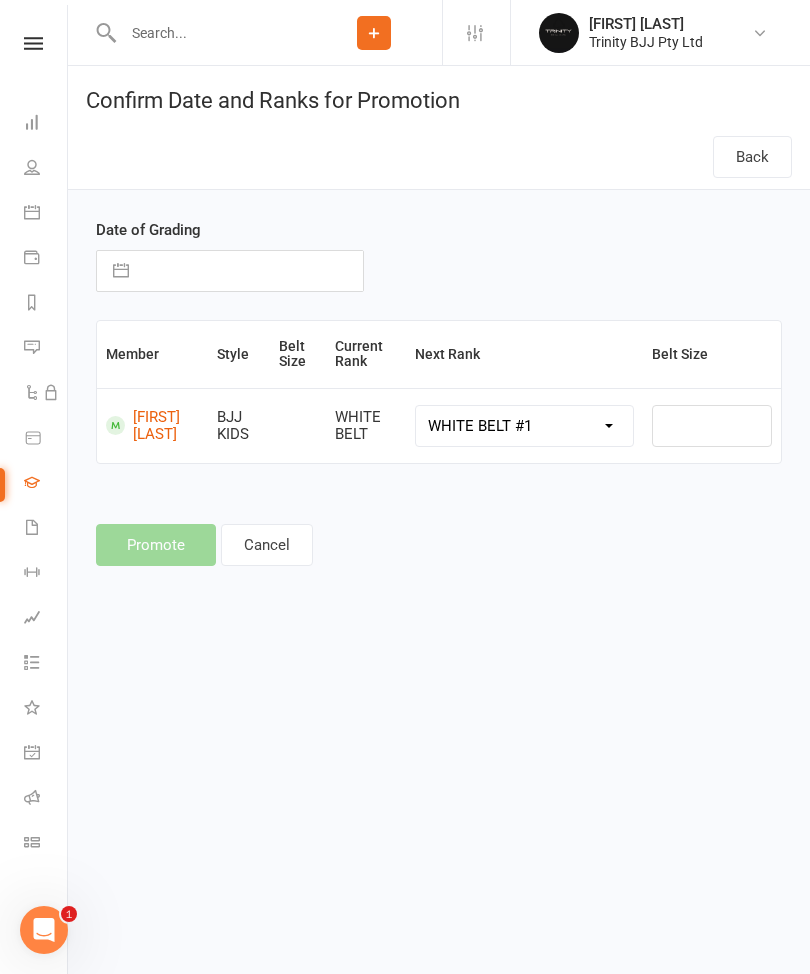 click at bounding box center (251, 271) 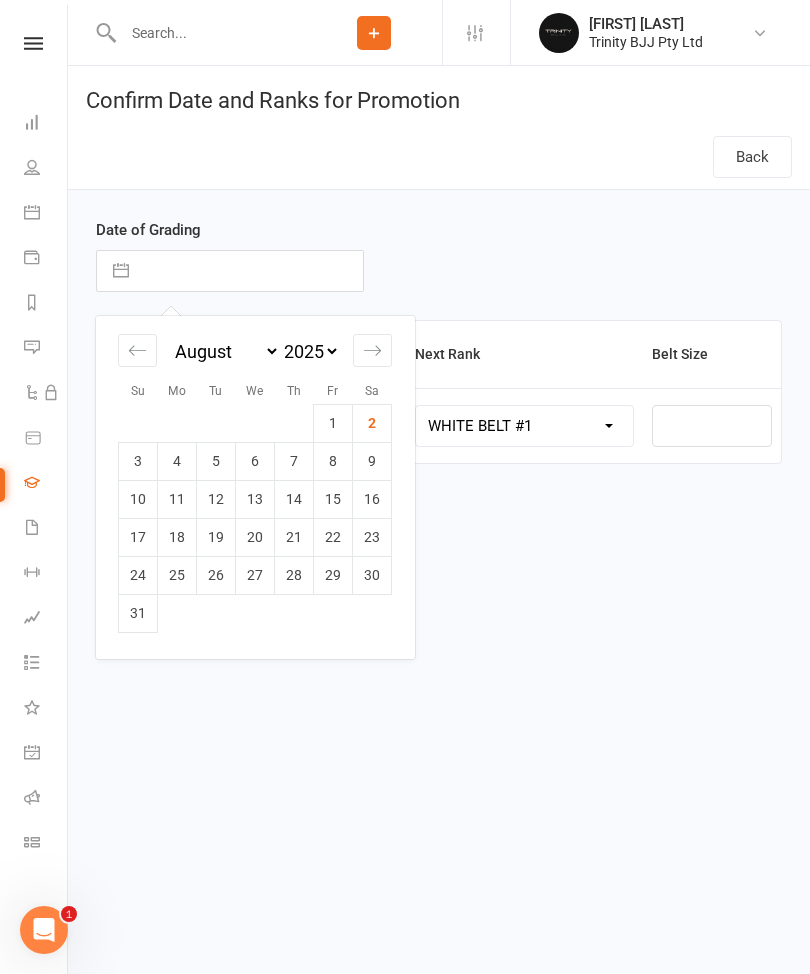 click on "2" at bounding box center (372, 423) 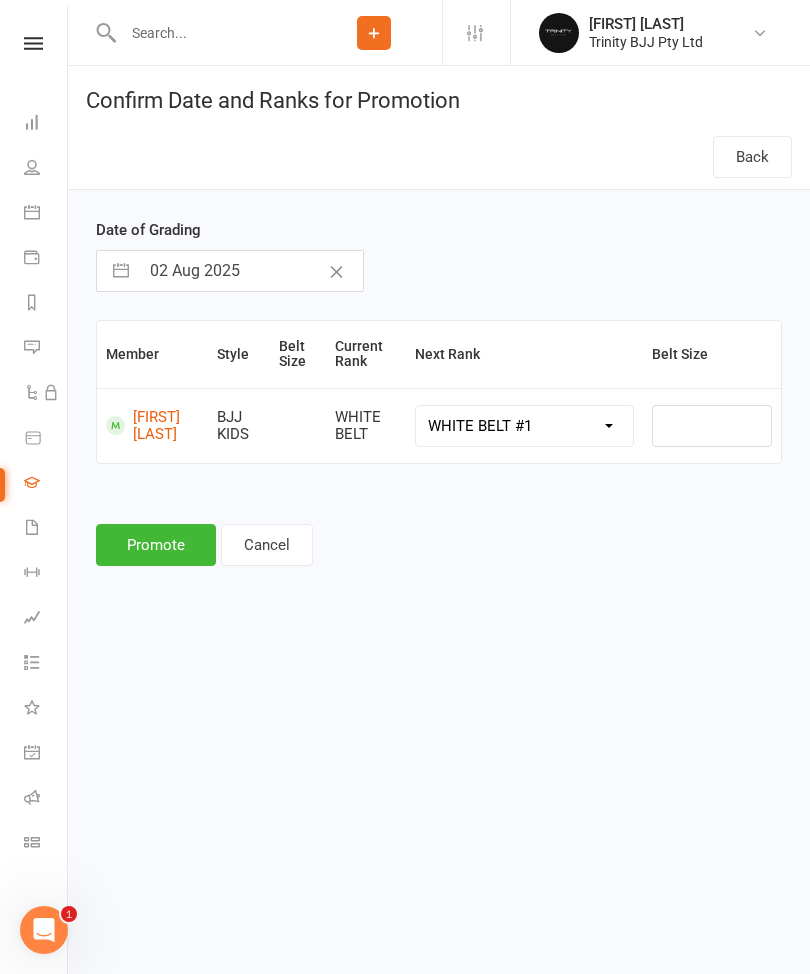 click on "Promote" at bounding box center [156, 545] 